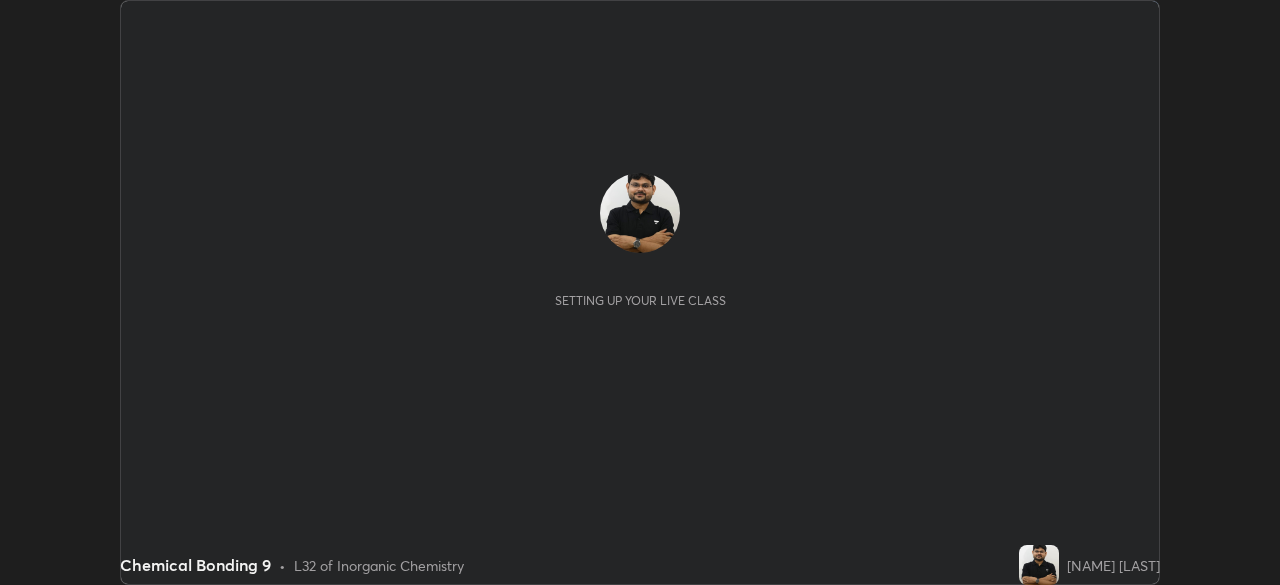 scroll, scrollTop: 0, scrollLeft: 0, axis: both 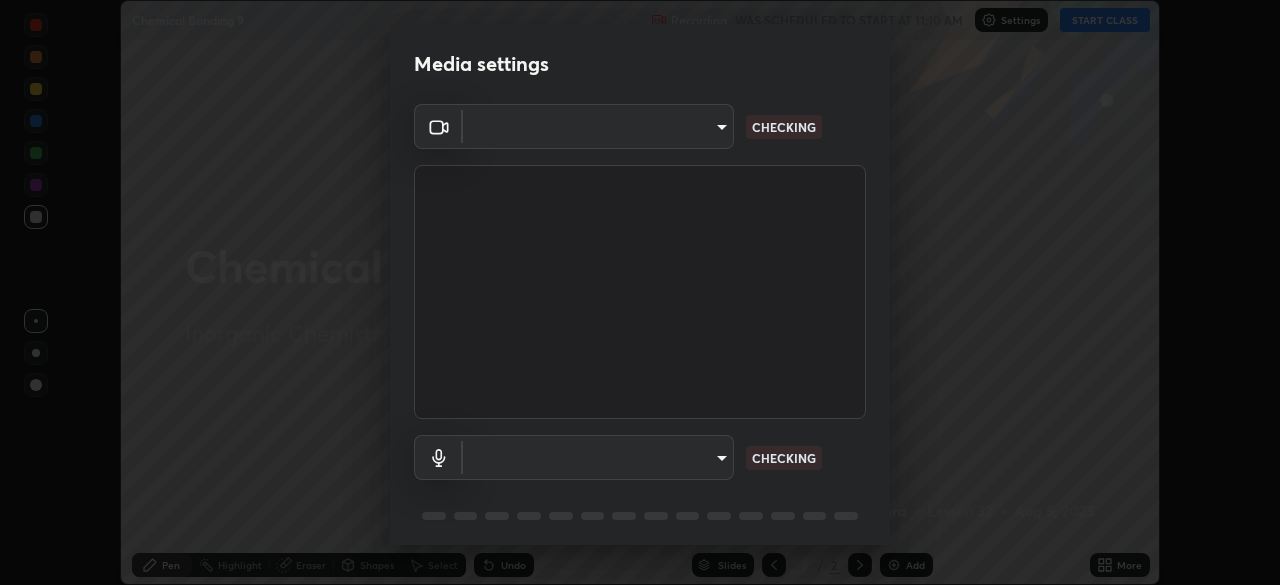 click on "Erase all Chemical Bonding 9 Recording WAS SCHEDULED TO START AT  [TIME] Settings START CLASS Setting up your live class Chemical Bonding 9 • L32 of Inorganic Chemistry [NAME] [LAST] Pen Highlight Eraser Shapes Select Undo Slides 2 / 2 Add More No doubts shared Encourage your learners to ask a doubt for better clarity Report an issue Reason for reporting Buffering Chat not working Audio - Video sync issue Educator video quality low ​ Attach an image Report Media settings ​ CHECKING ​ CHECKING 1 / 5 Next" at bounding box center [640, 292] 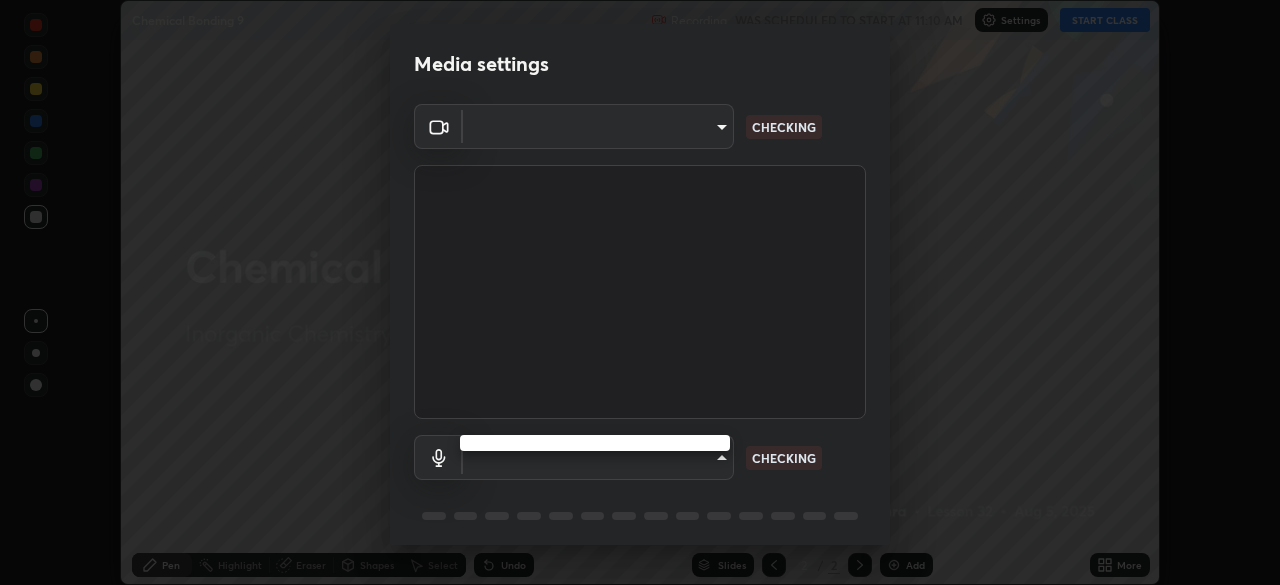 type on "26ea4645ce1167a88714ccf2a1c7b245e82c900ba769eb6e2bf526cec6792837" 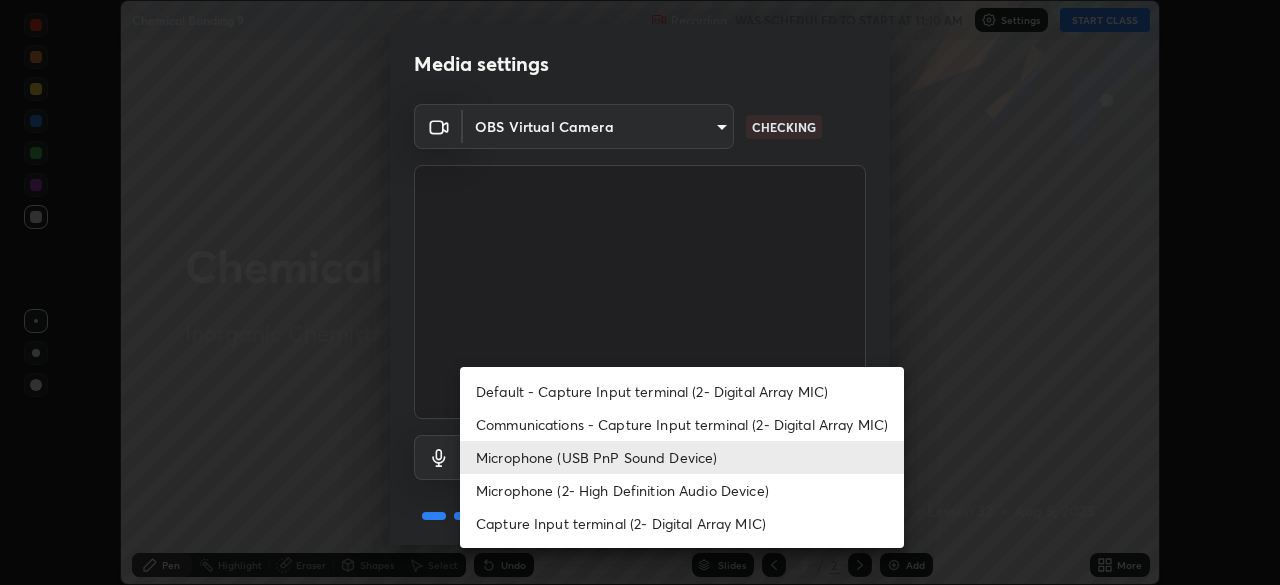 click on "Microphone (2- High Definition Audio Device)" at bounding box center (682, 490) 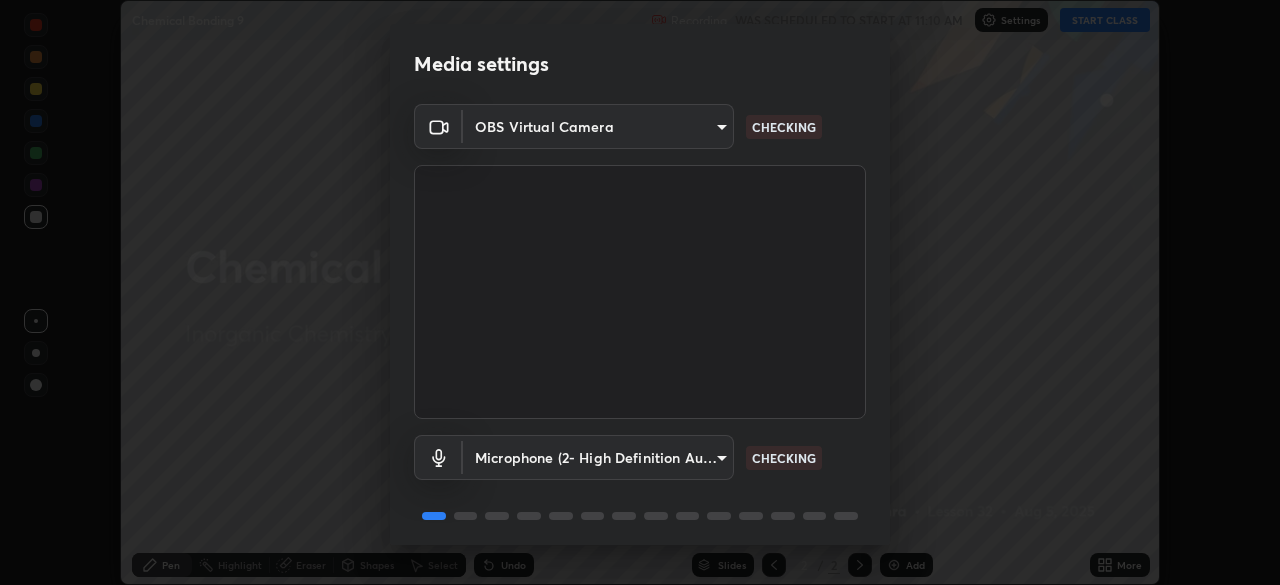 scroll, scrollTop: 71, scrollLeft: 0, axis: vertical 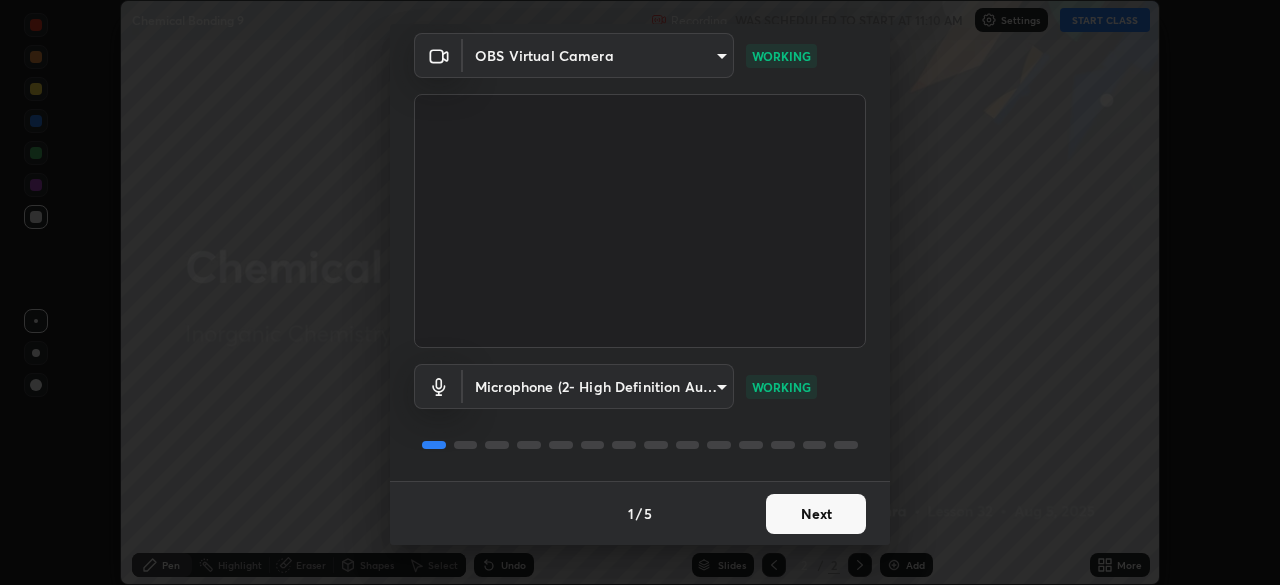 click on "Next" at bounding box center (816, 514) 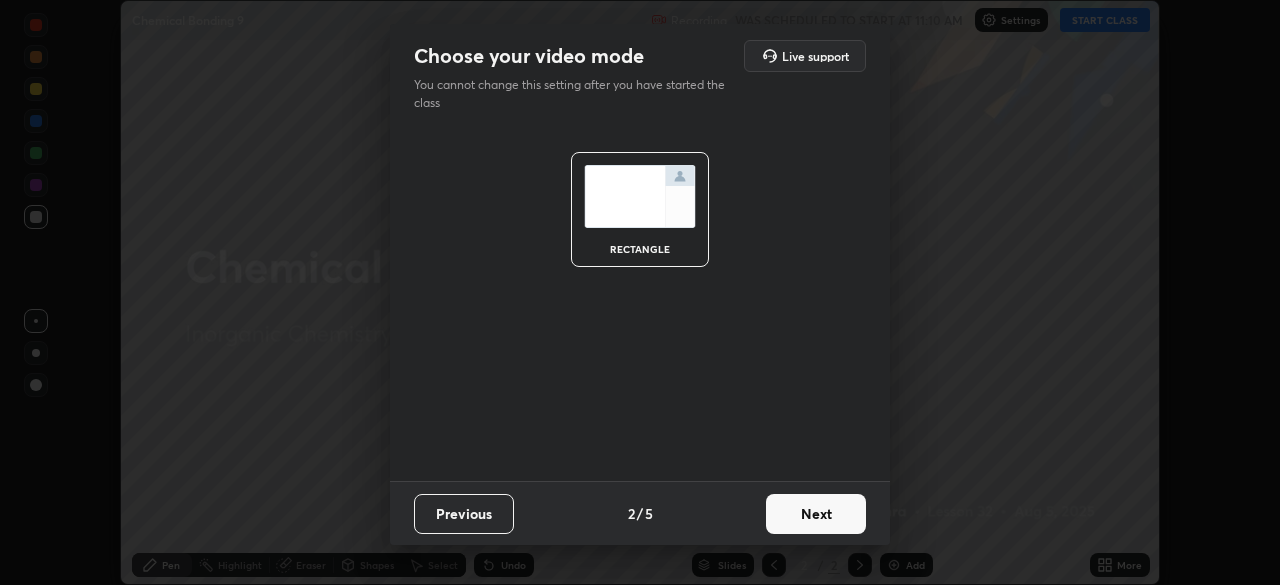 scroll, scrollTop: 0, scrollLeft: 0, axis: both 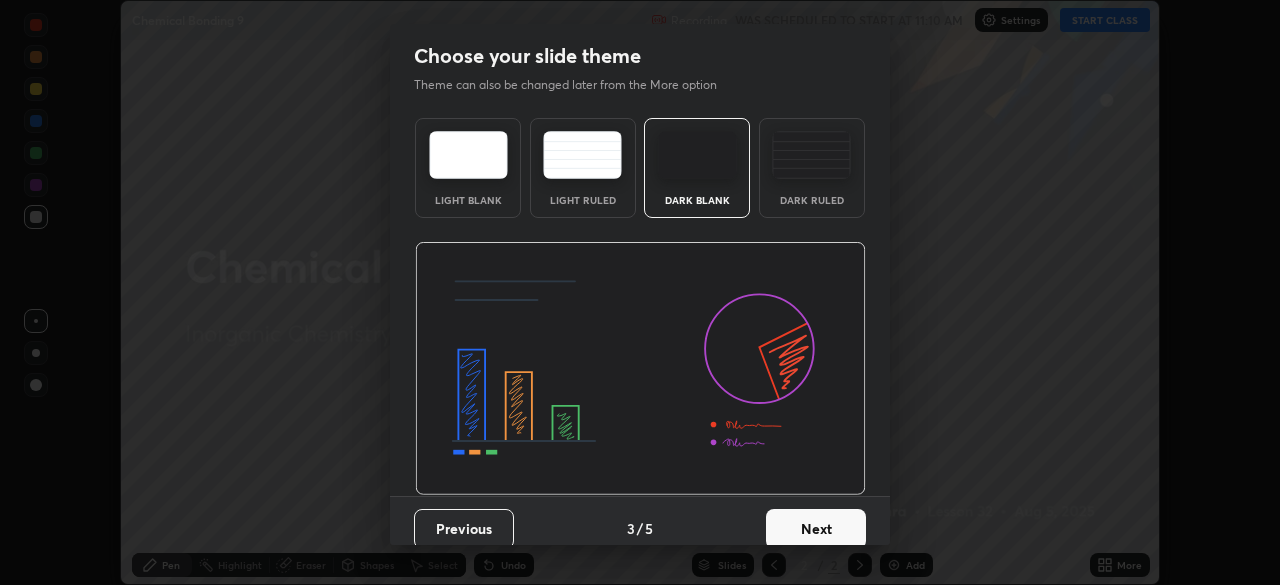 click on "Next" at bounding box center (816, 529) 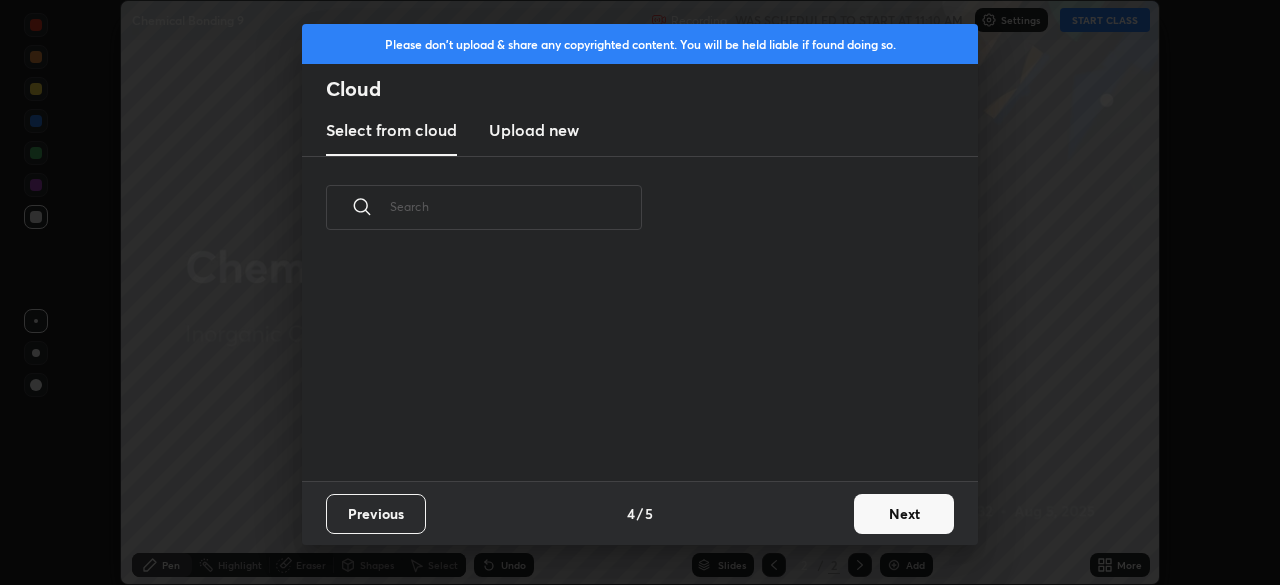 click on "Next" at bounding box center (904, 514) 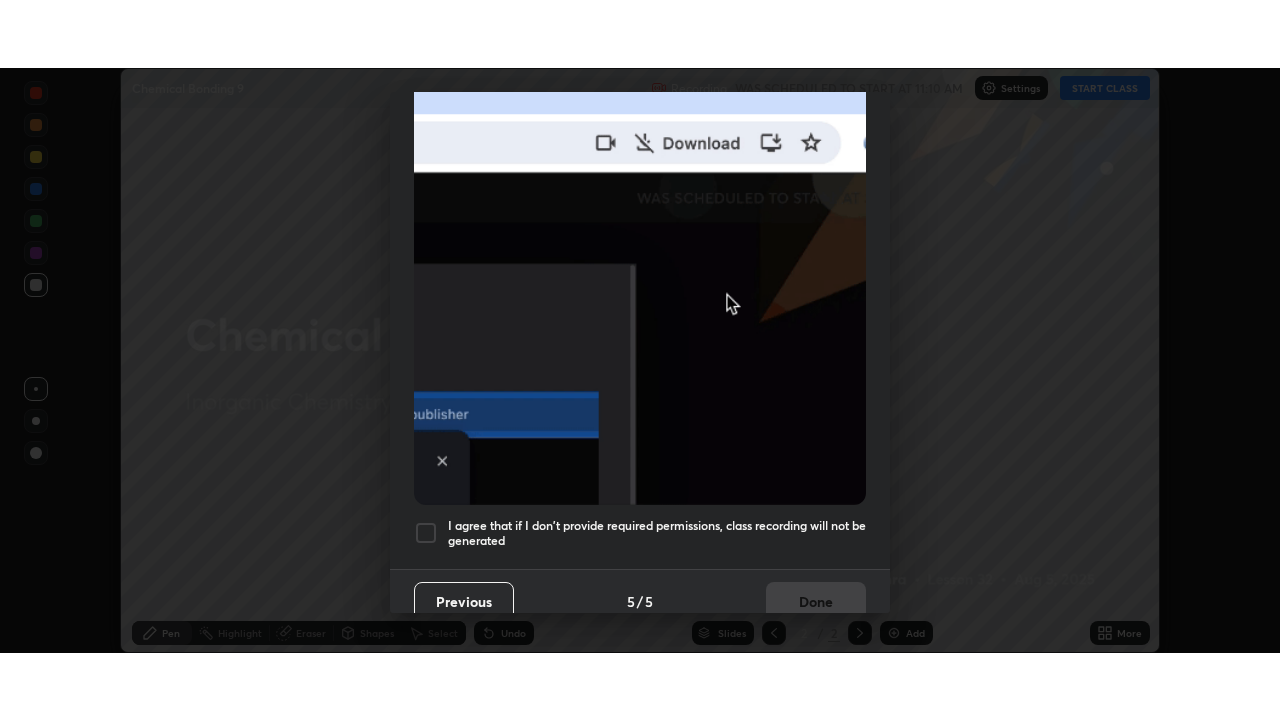 scroll, scrollTop: 479, scrollLeft: 0, axis: vertical 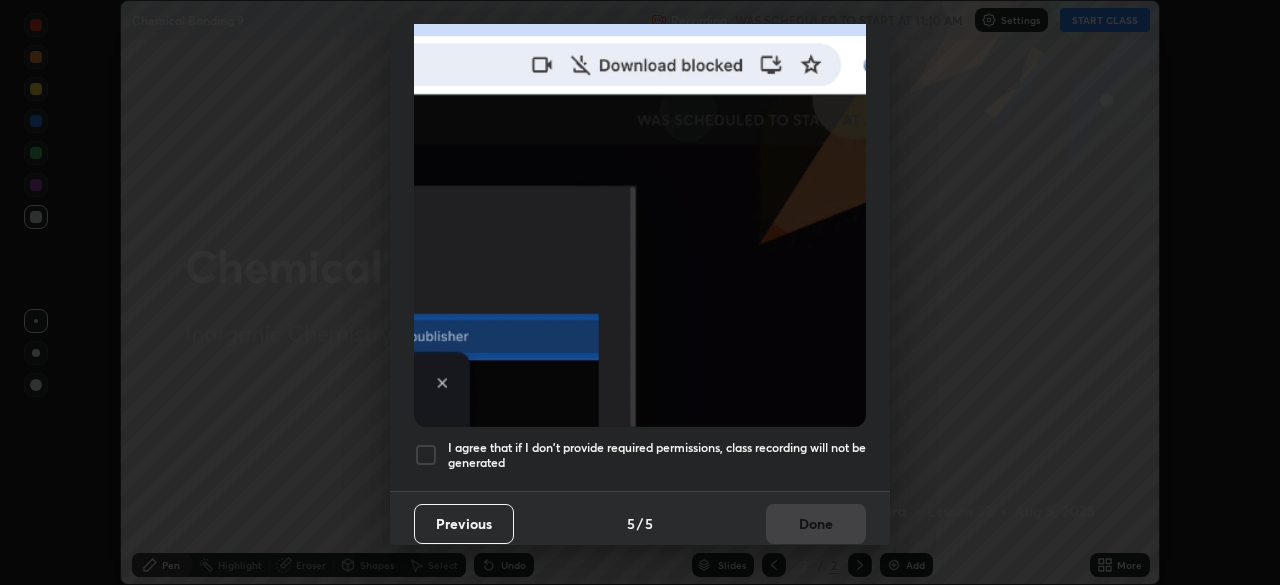 click on "I agree that if I don't provide required permissions, class recording will not be generated" at bounding box center [657, 455] 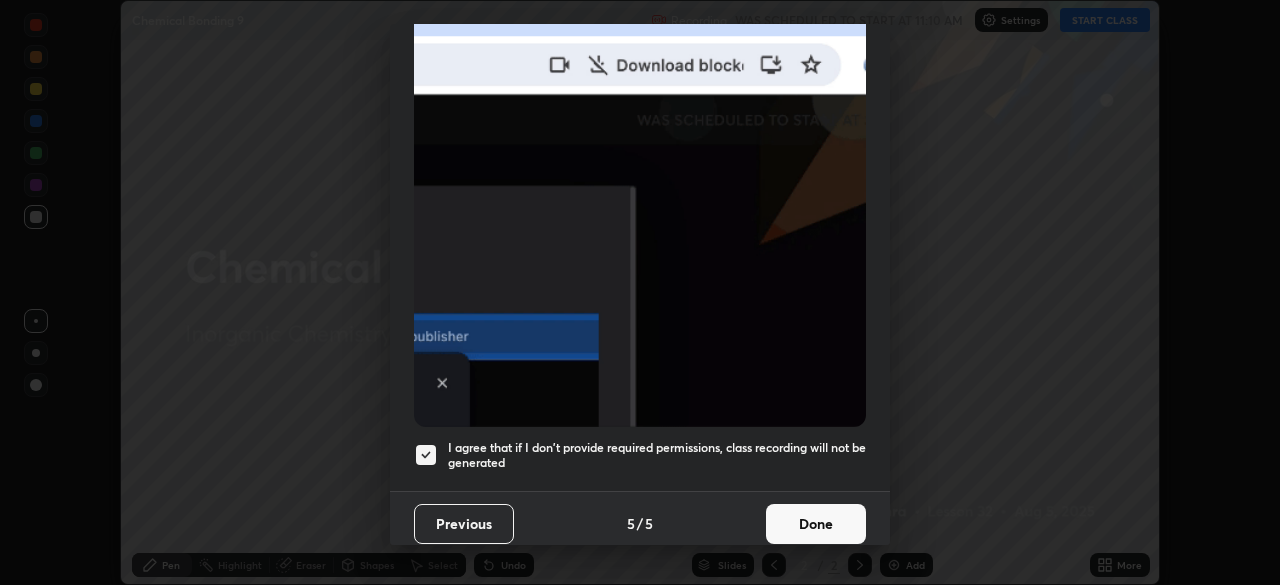 click on "Done" at bounding box center (816, 524) 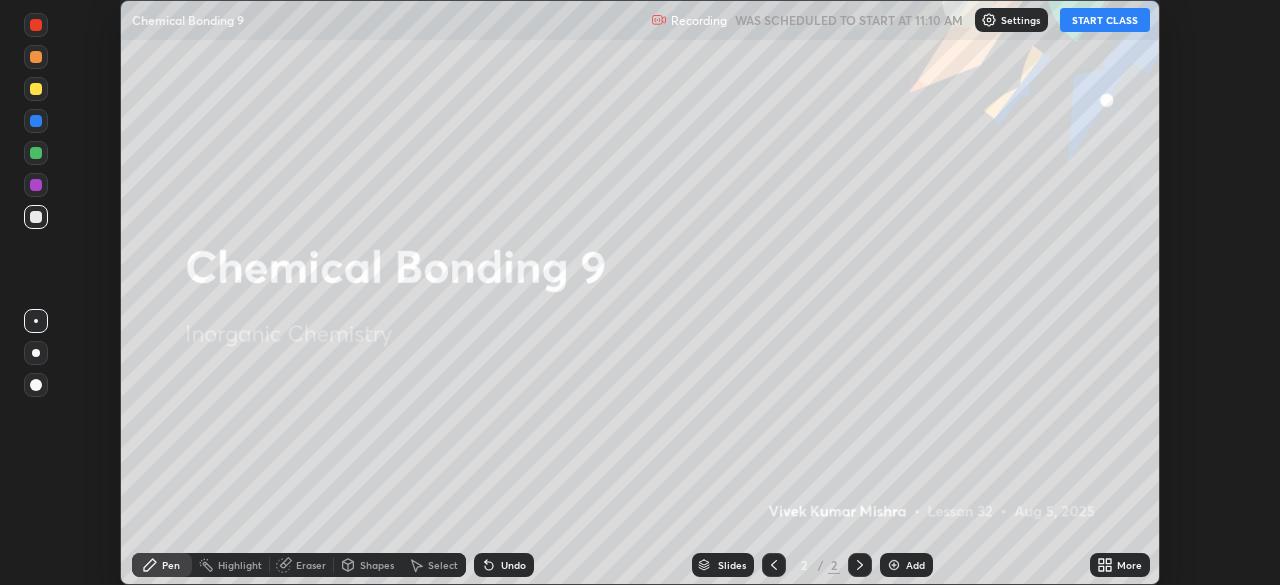 click on "START CLASS" at bounding box center [1105, 20] 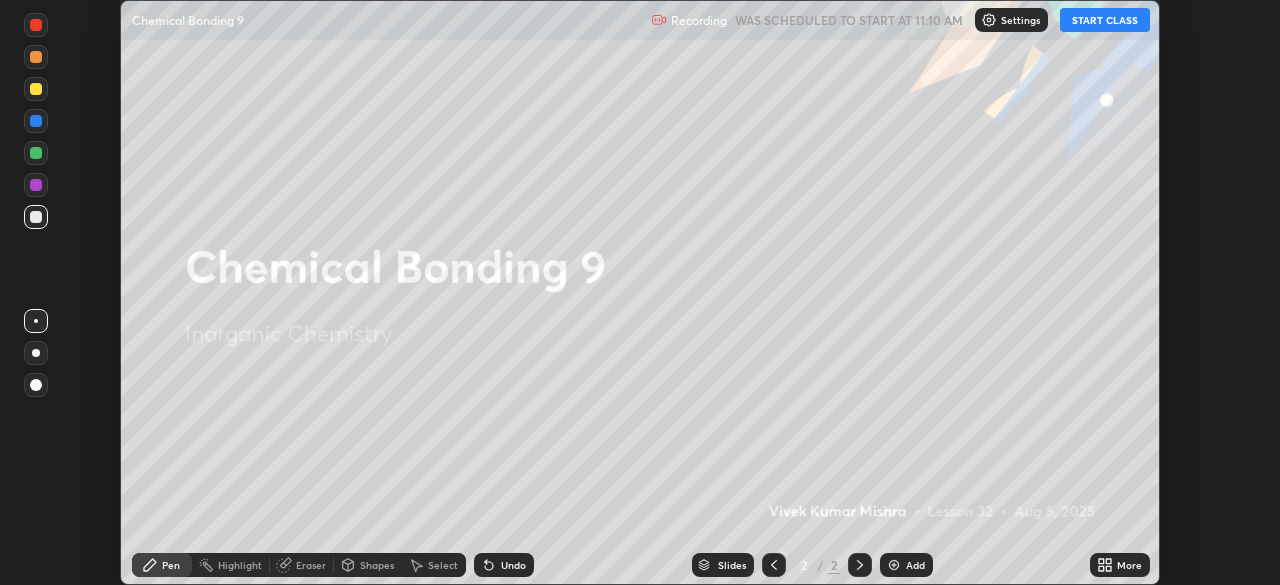 click on "More" at bounding box center (1120, 565) 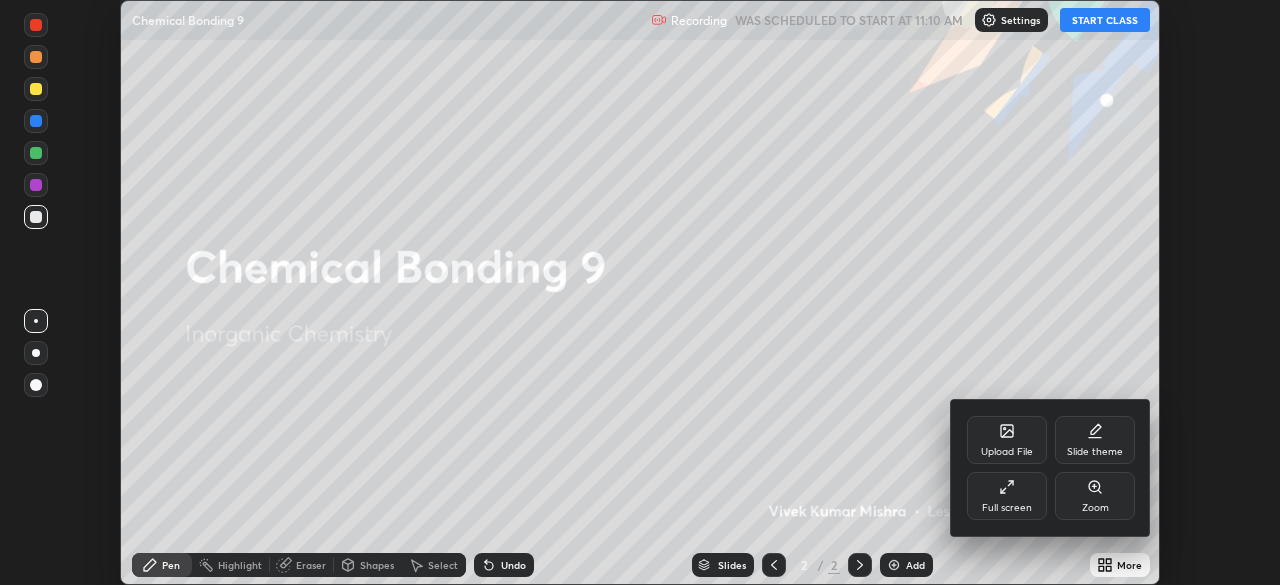 click on "Full screen" at bounding box center (1007, 508) 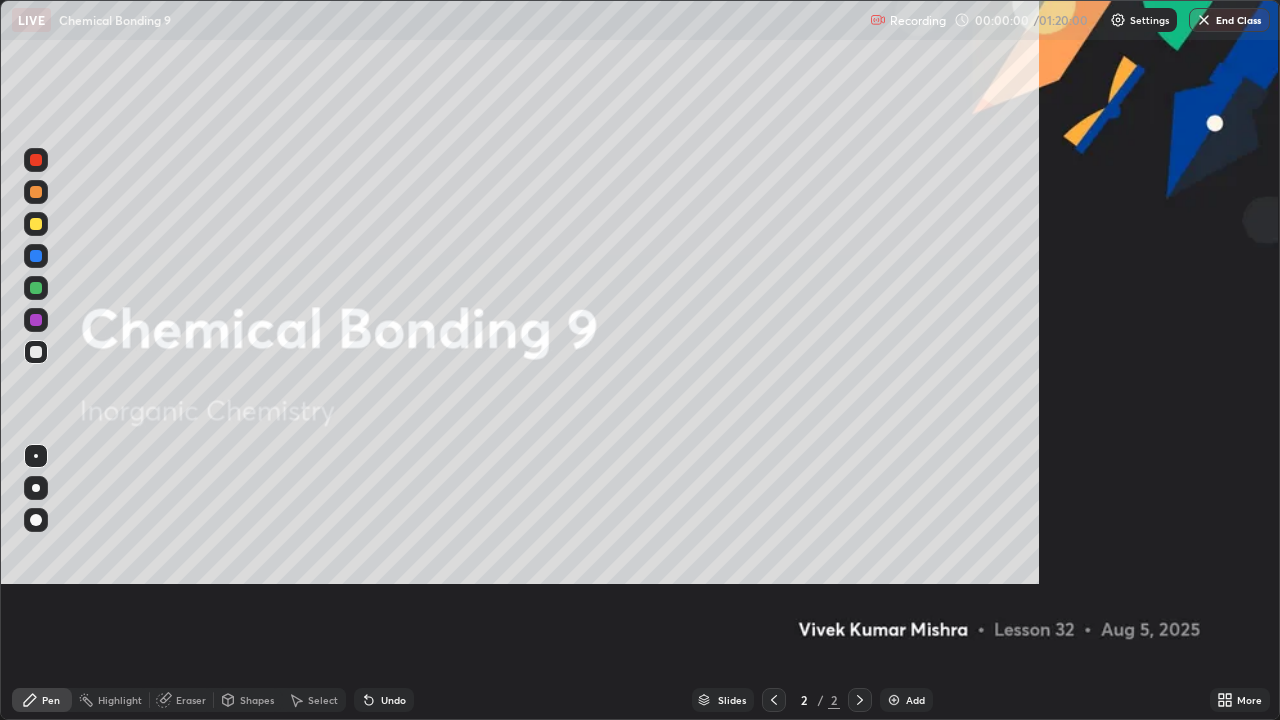 scroll, scrollTop: 99280, scrollLeft: 98720, axis: both 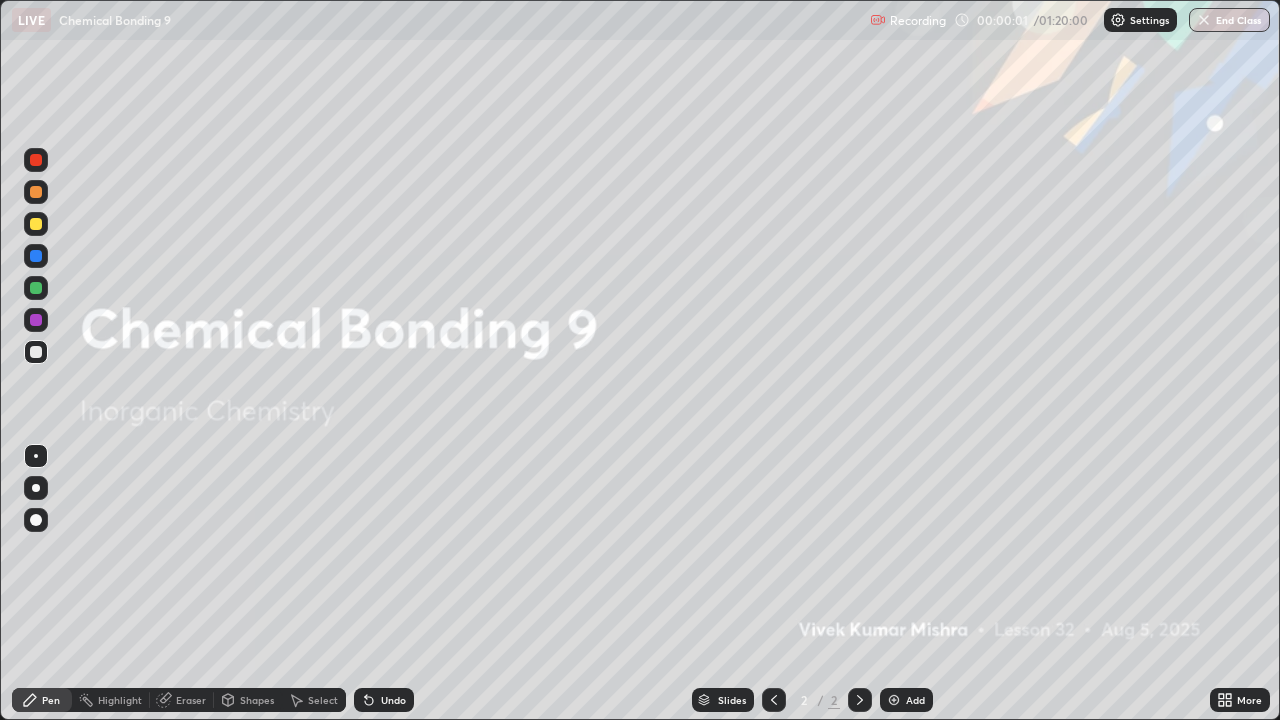 click 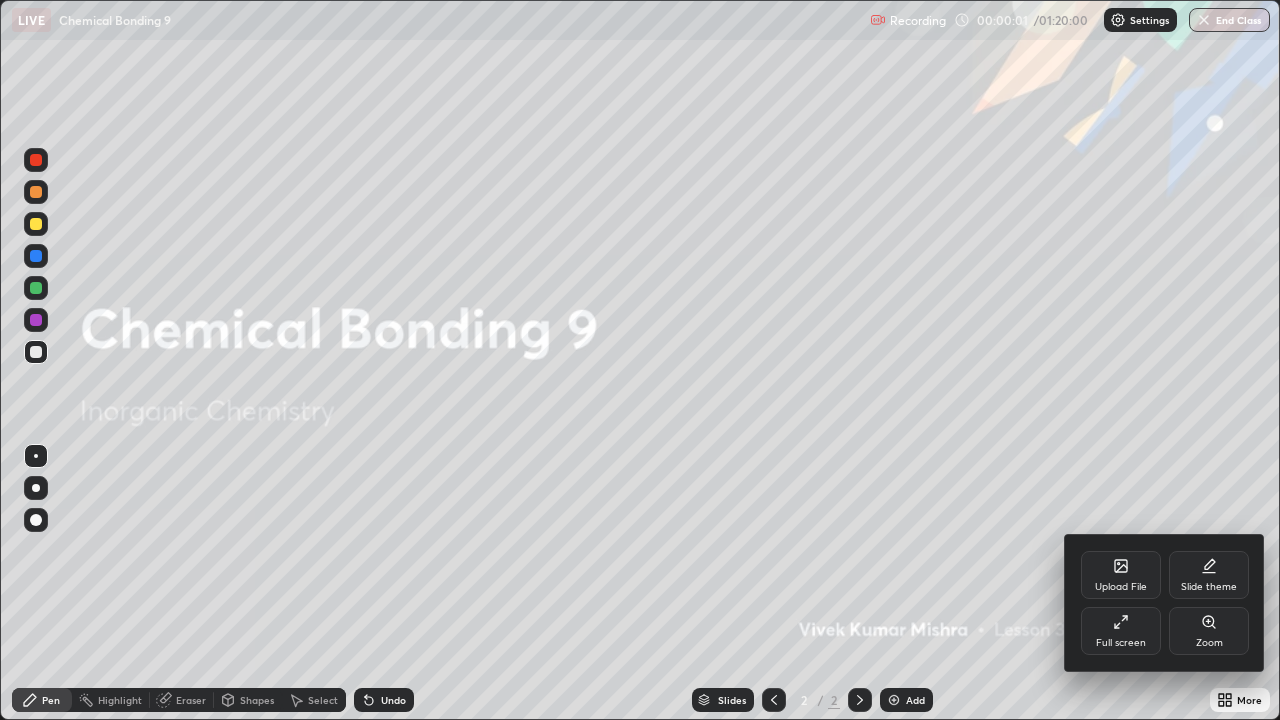 click on "Slide theme" at bounding box center (1209, 587) 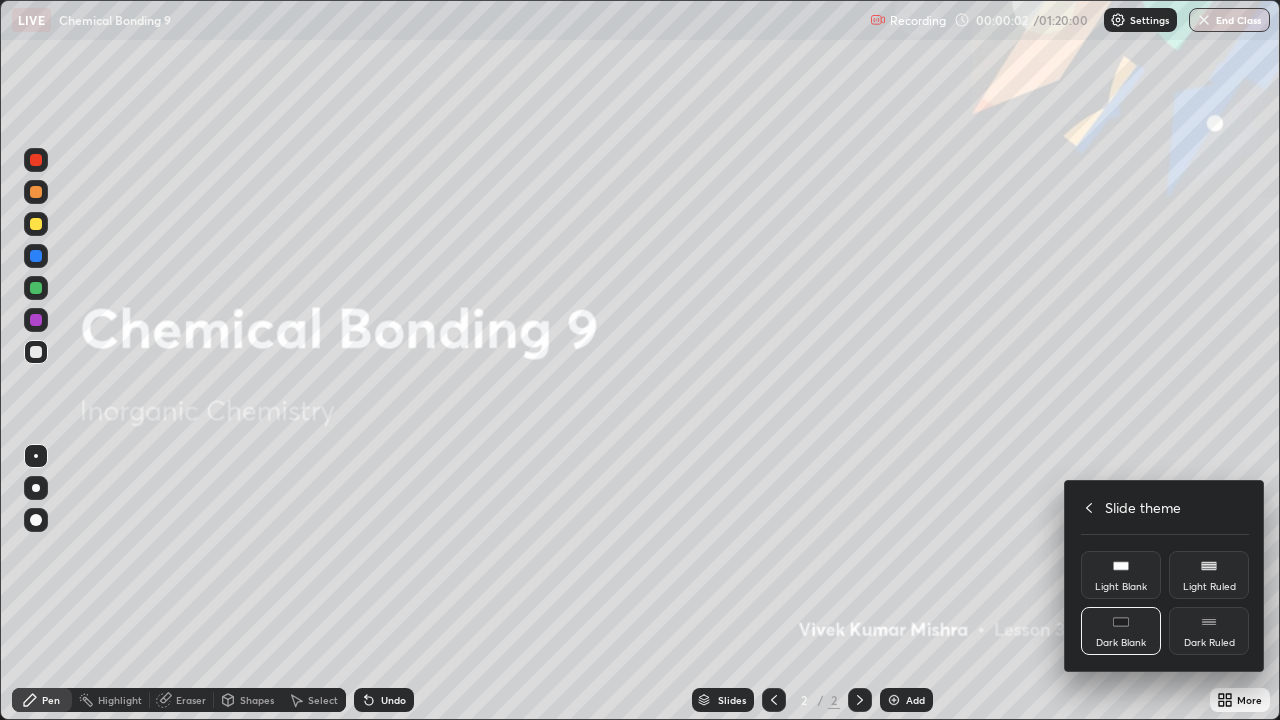 click on "Dark Ruled" at bounding box center [1209, 631] 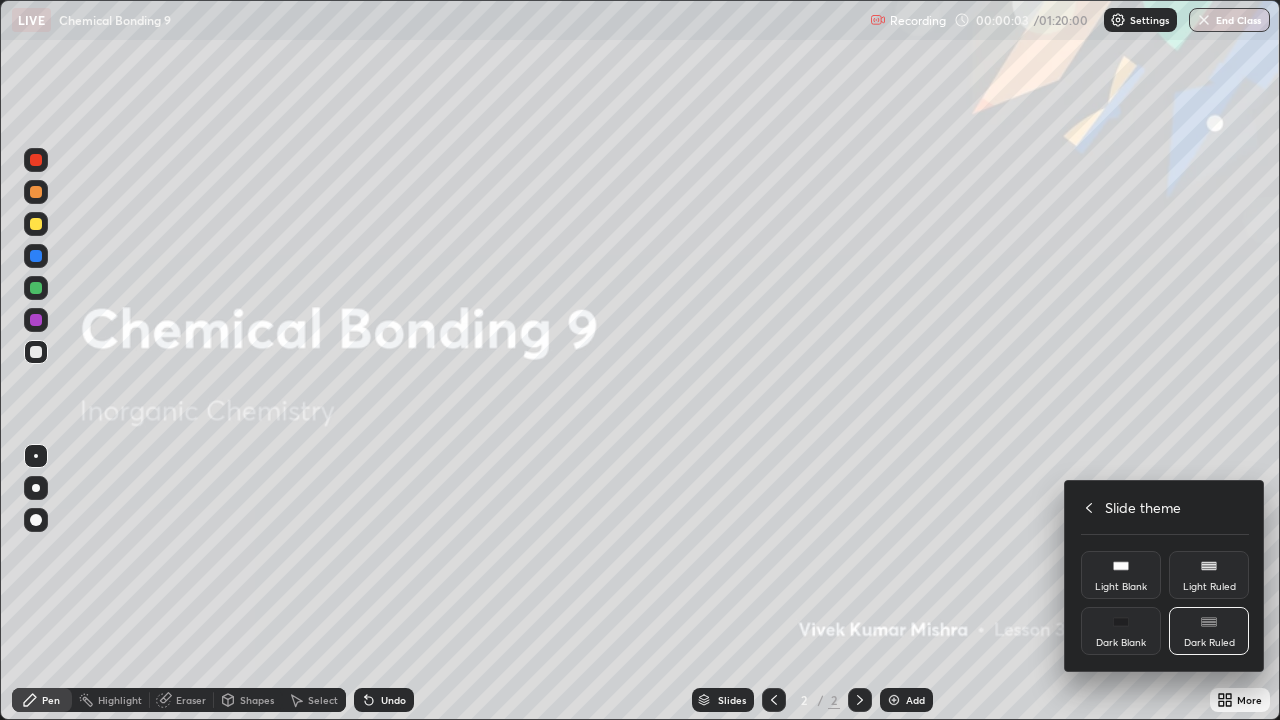 click 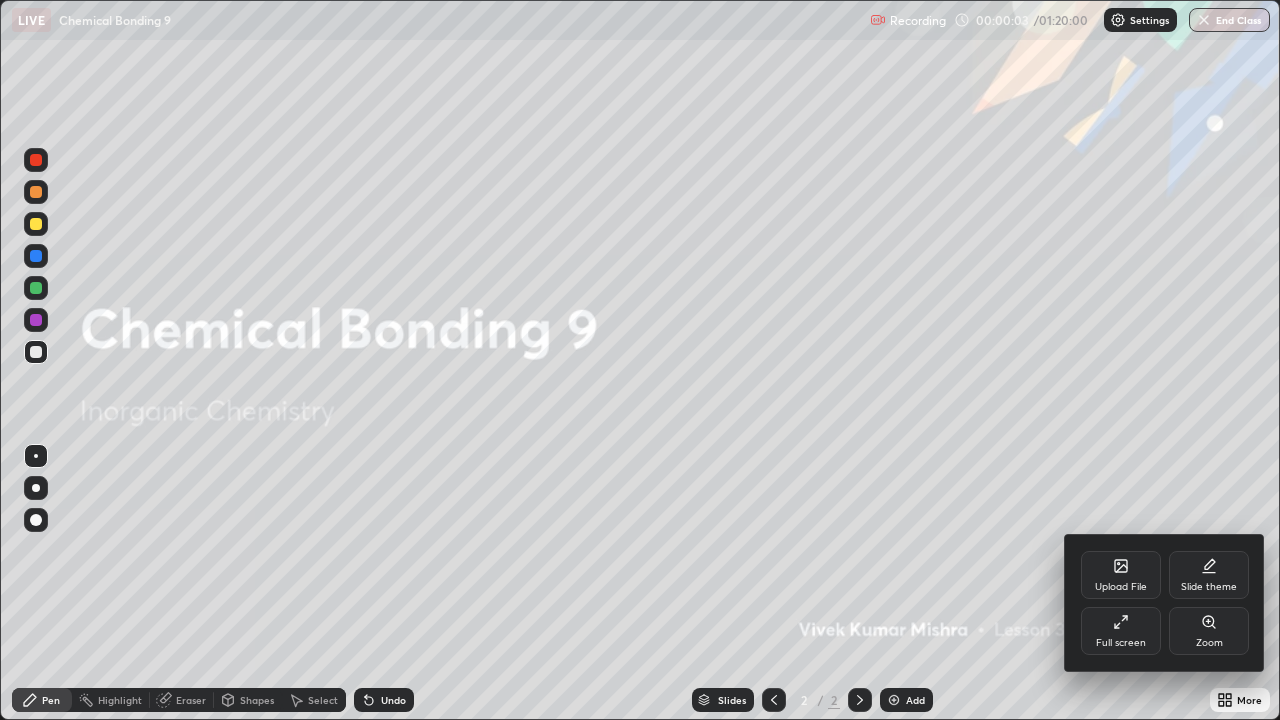 click at bounding box center (640, 360) 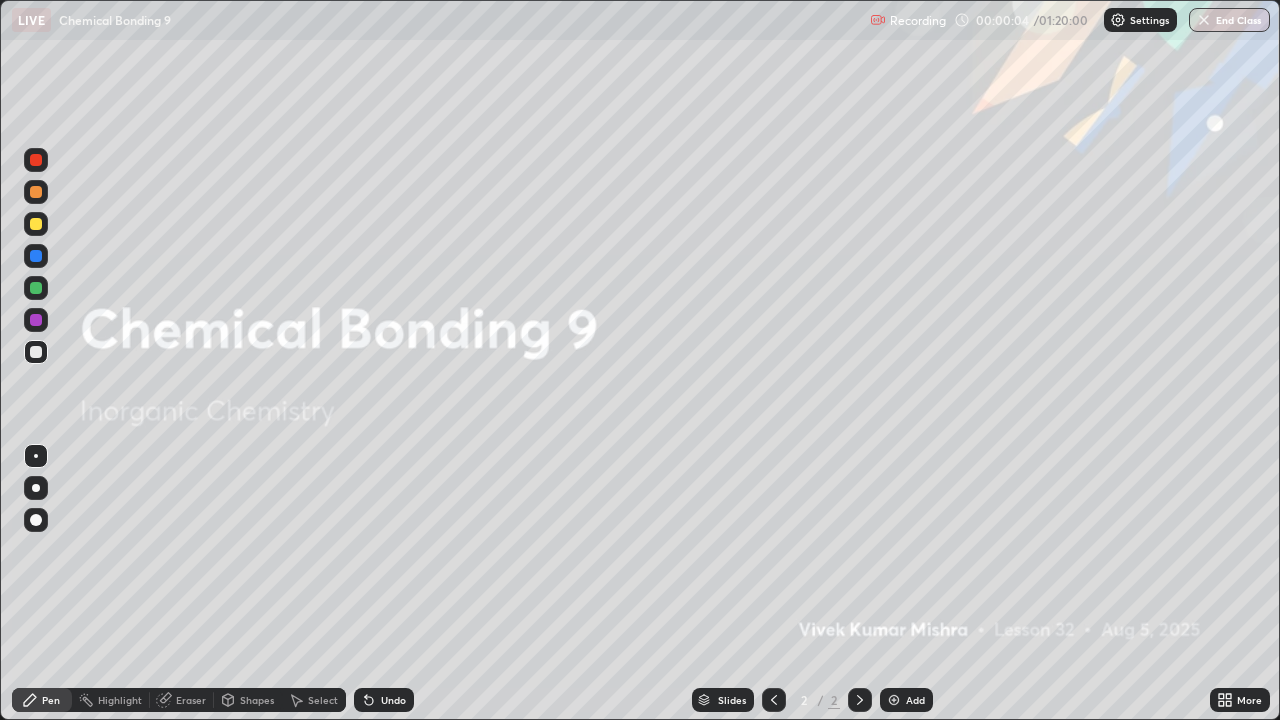 click on "Add" at bounding box center [915, 700] 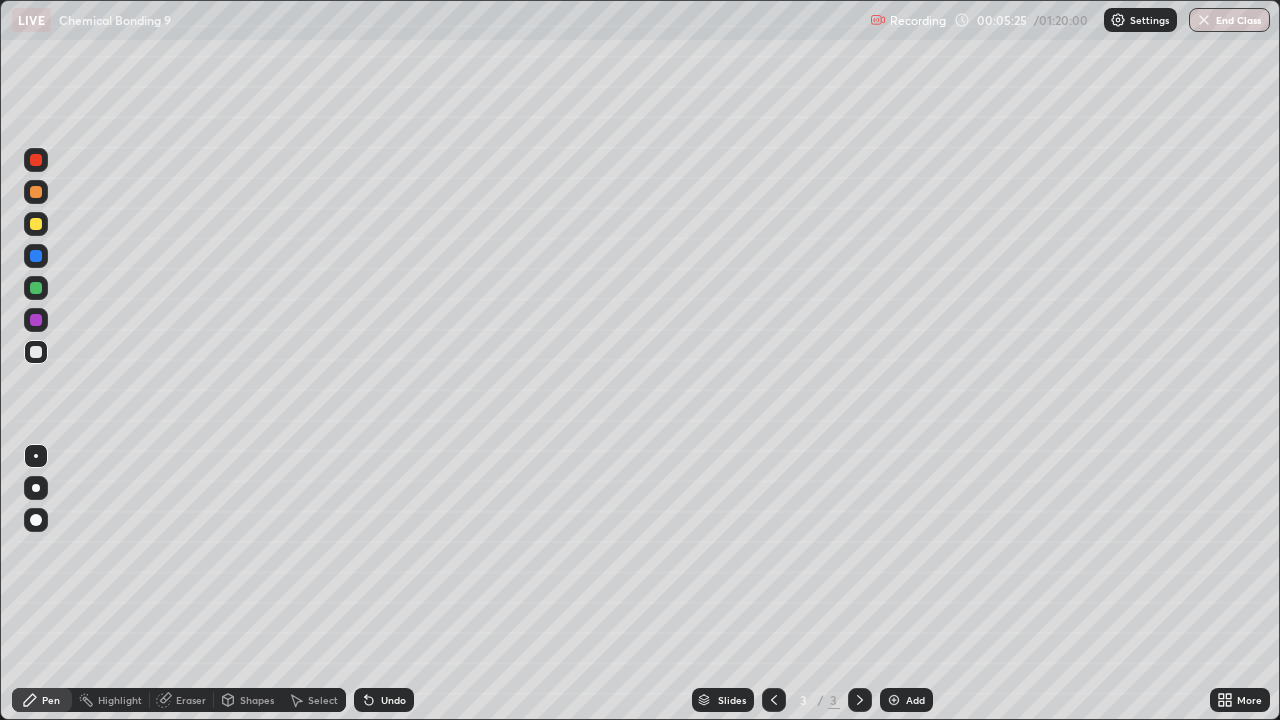 click at bounding box center (36, 320) 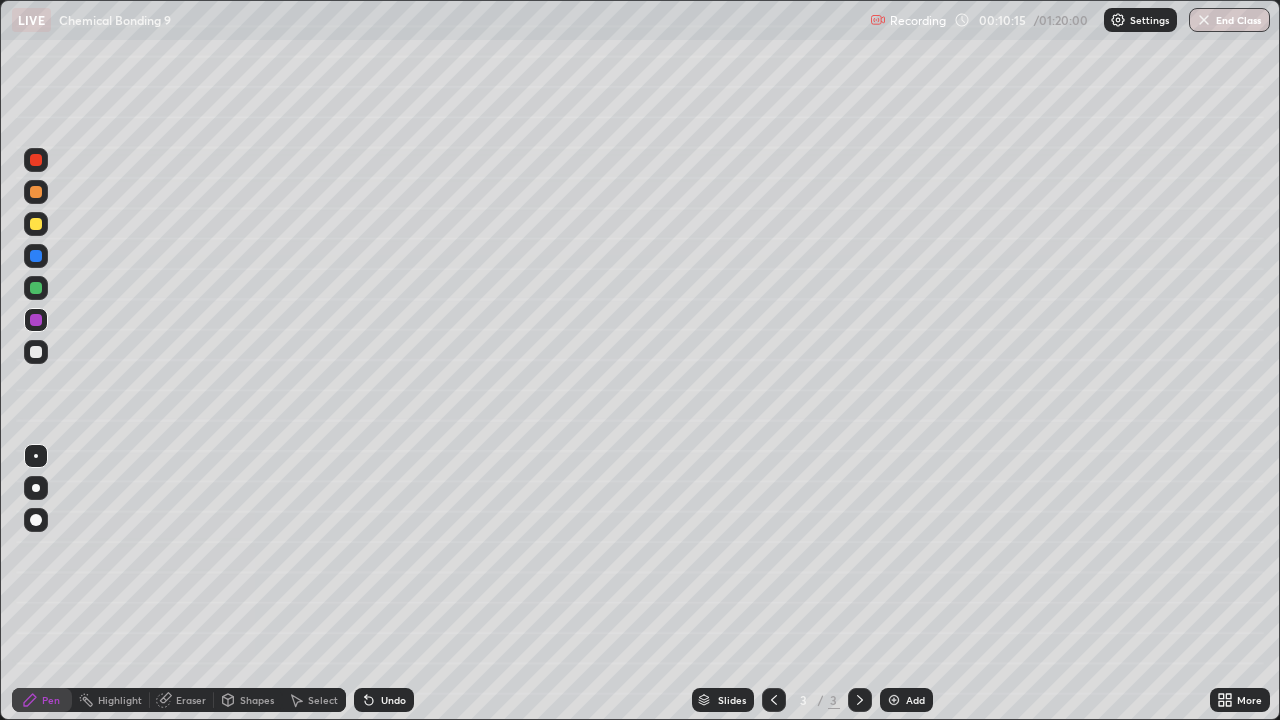 click at bounding box center [36, 256] 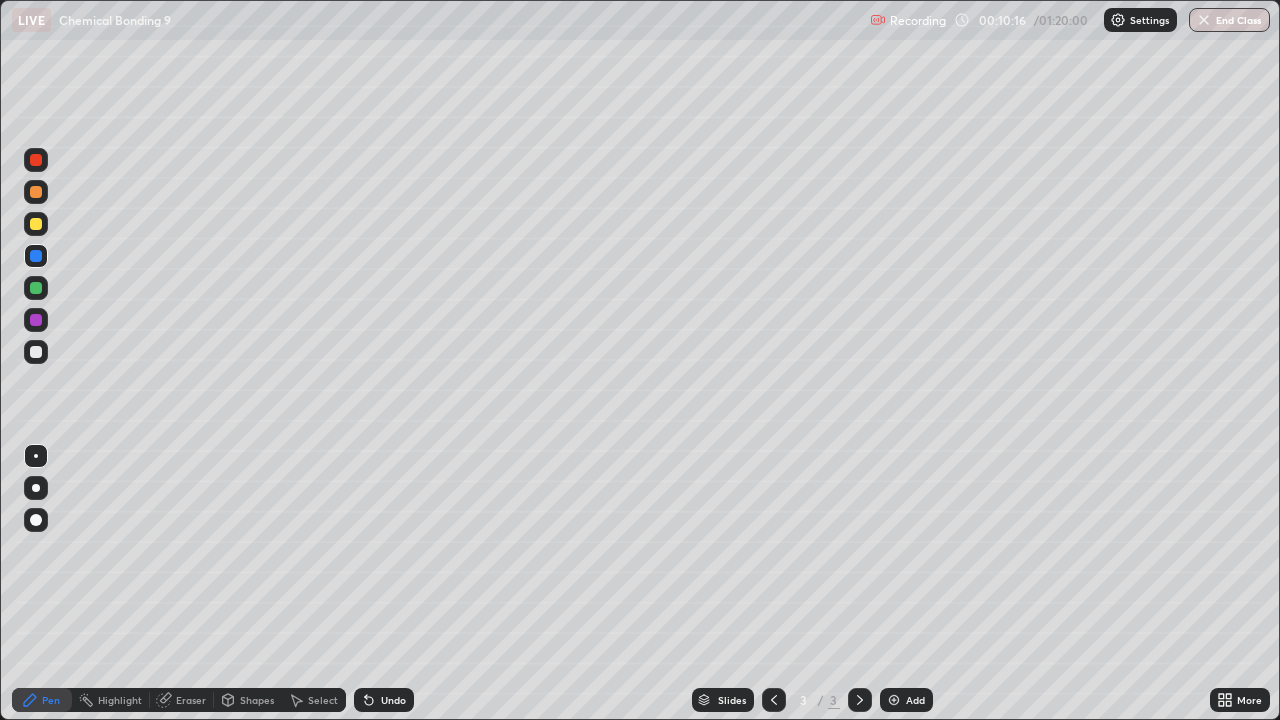 click at bounding box center (36, 224) 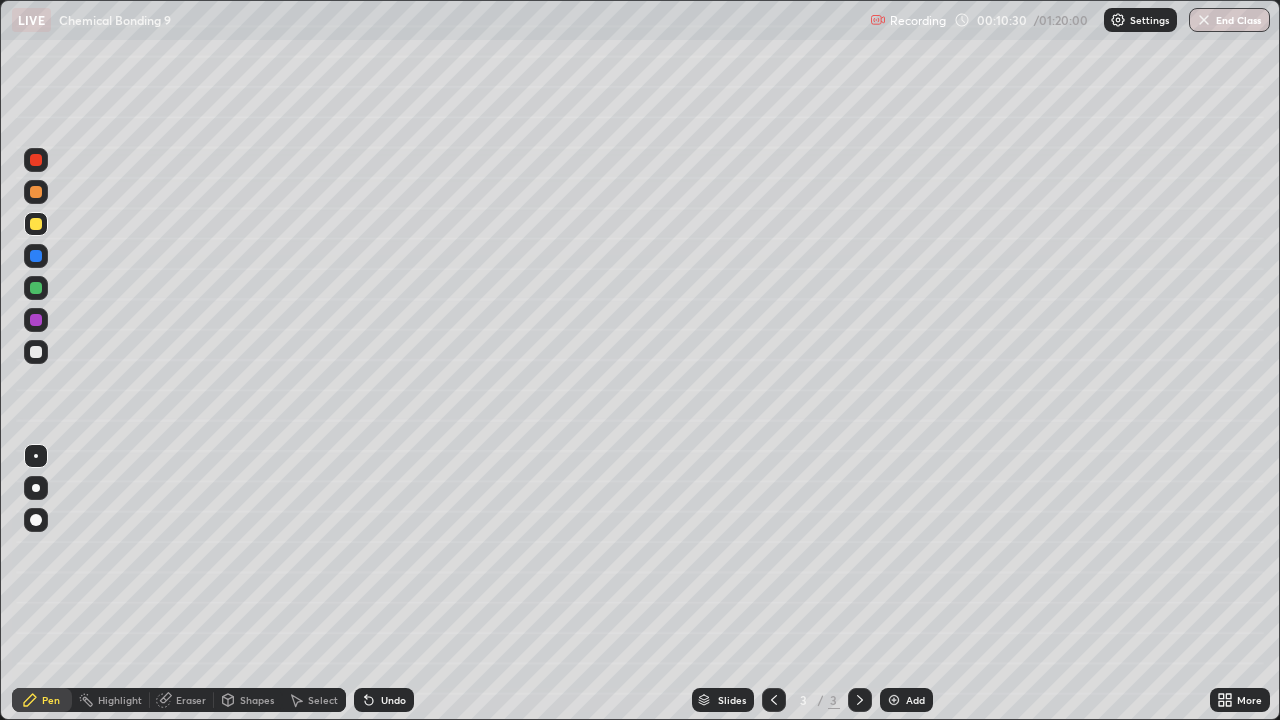 click on "Select" at bounding box center (323, 700) 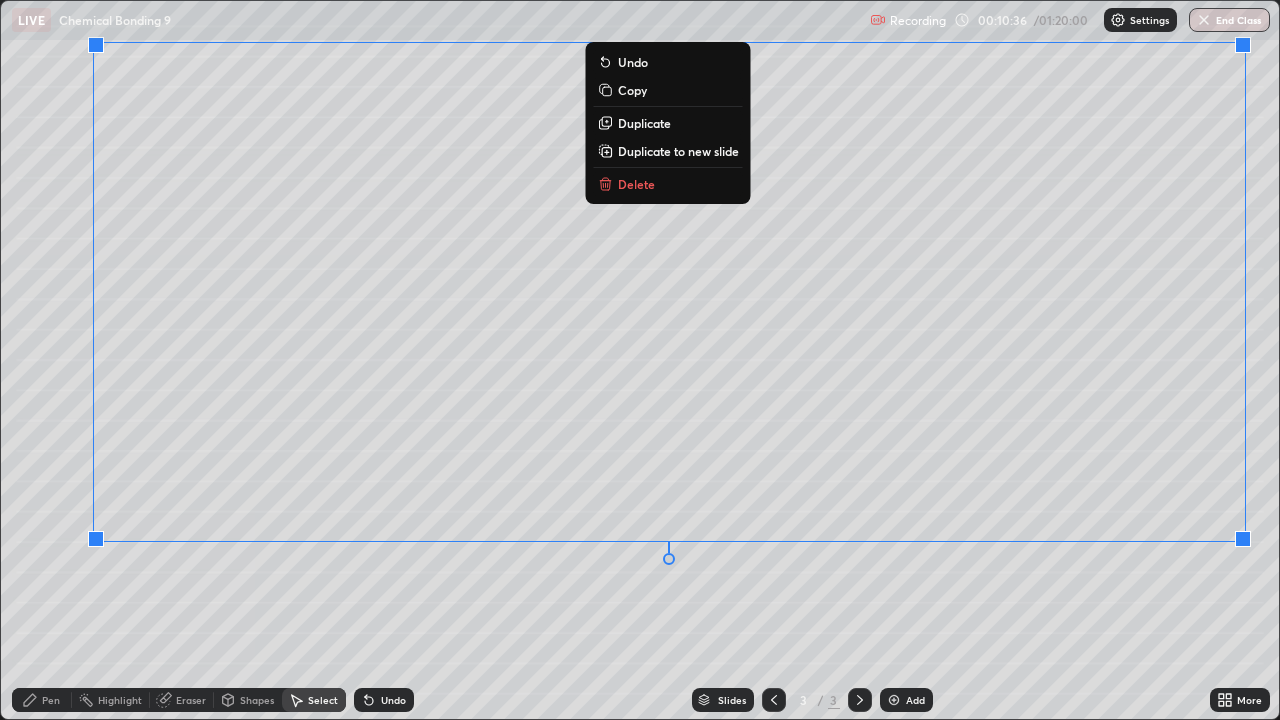 click on "0 ° Undo Copy Duplicate Duplicate to new slide Delete" at bounding box center (640, 360) 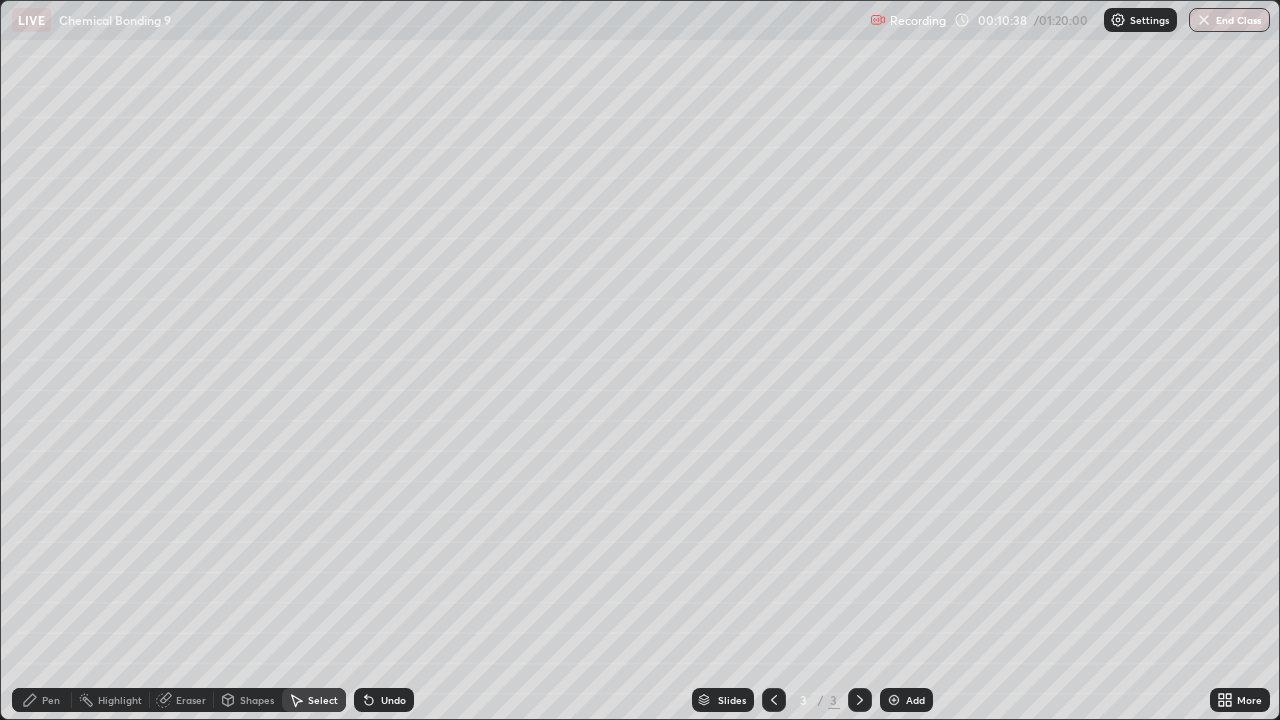 click 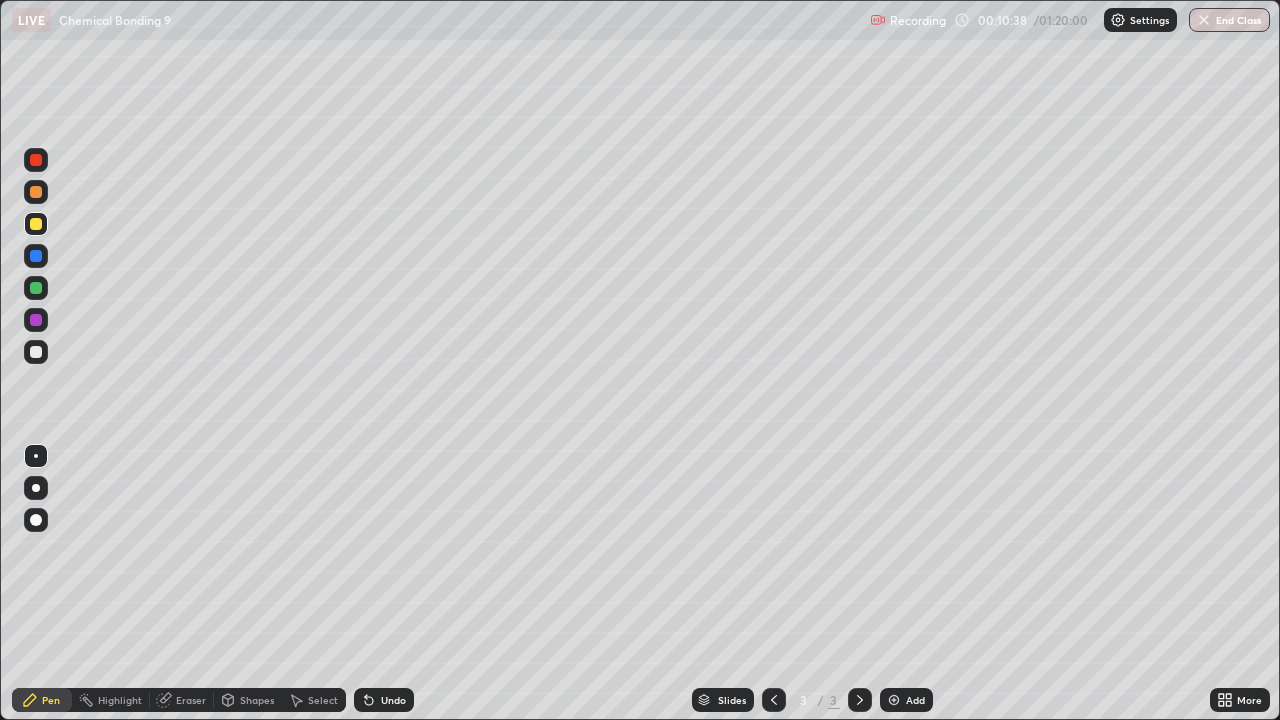 click at bounding box center [36, 352] 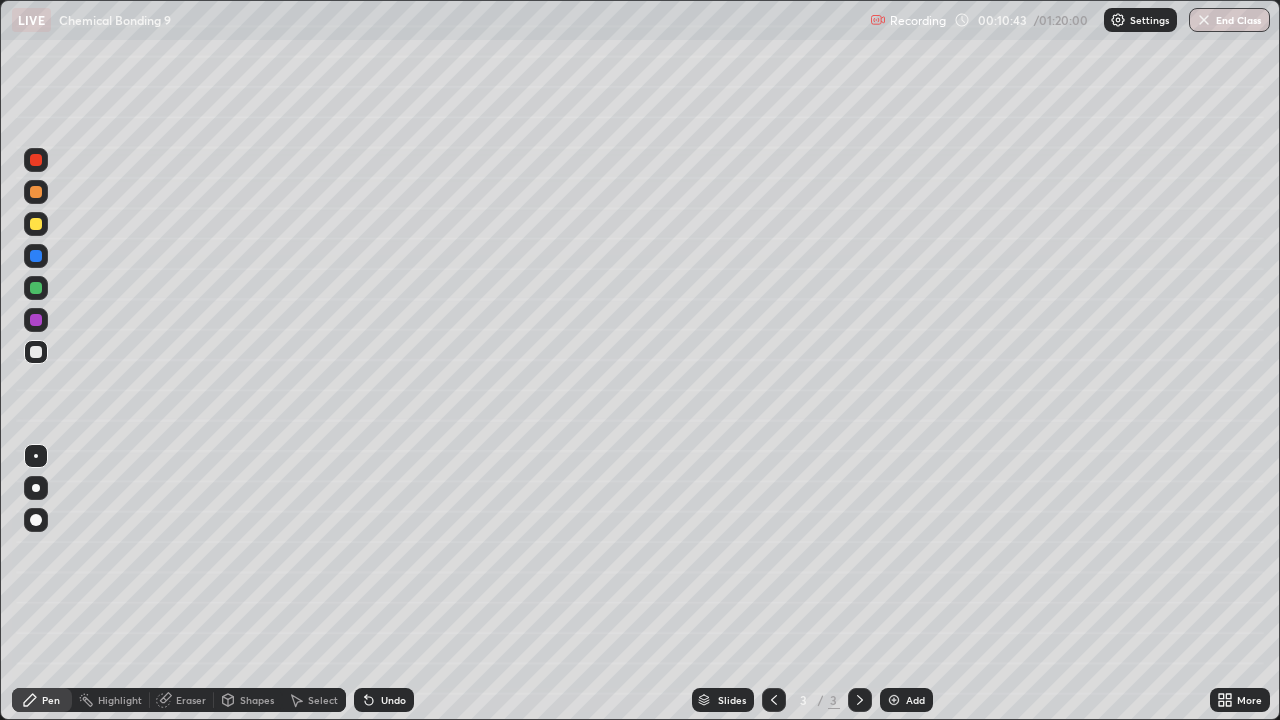 click on "Undo" at bounding box center [393, 700] 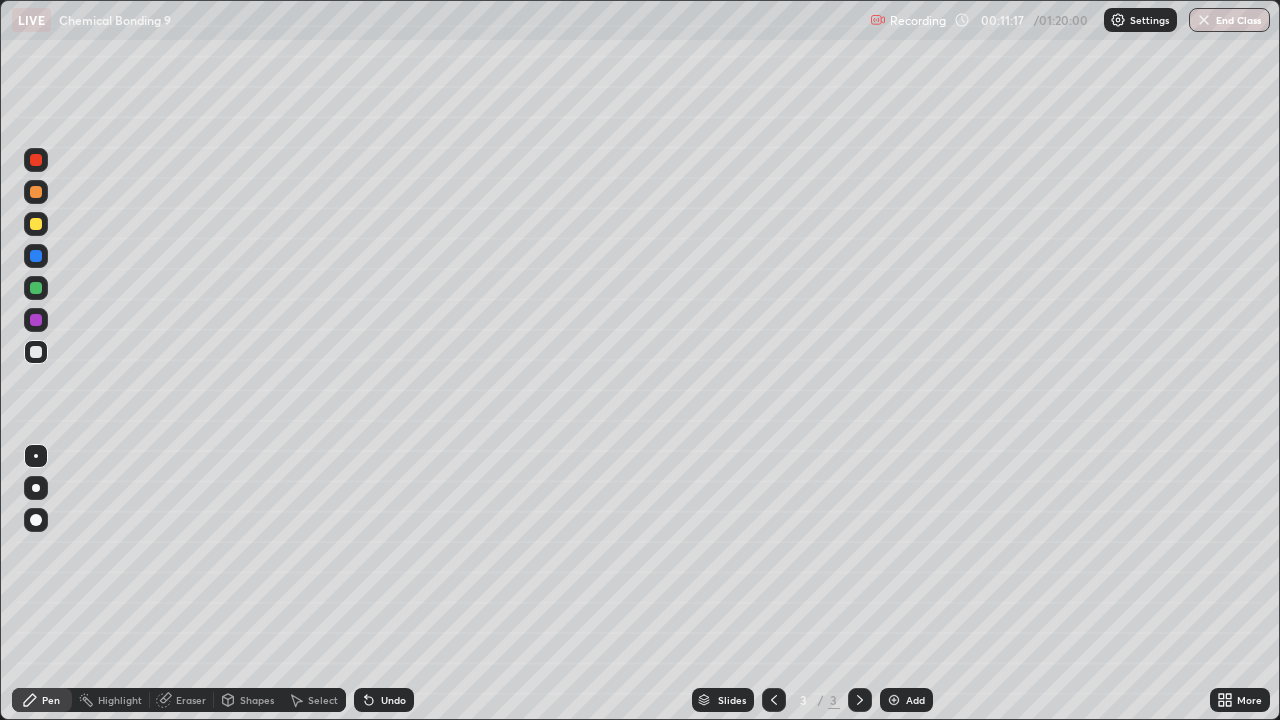 click at bounding box center [36, 288] 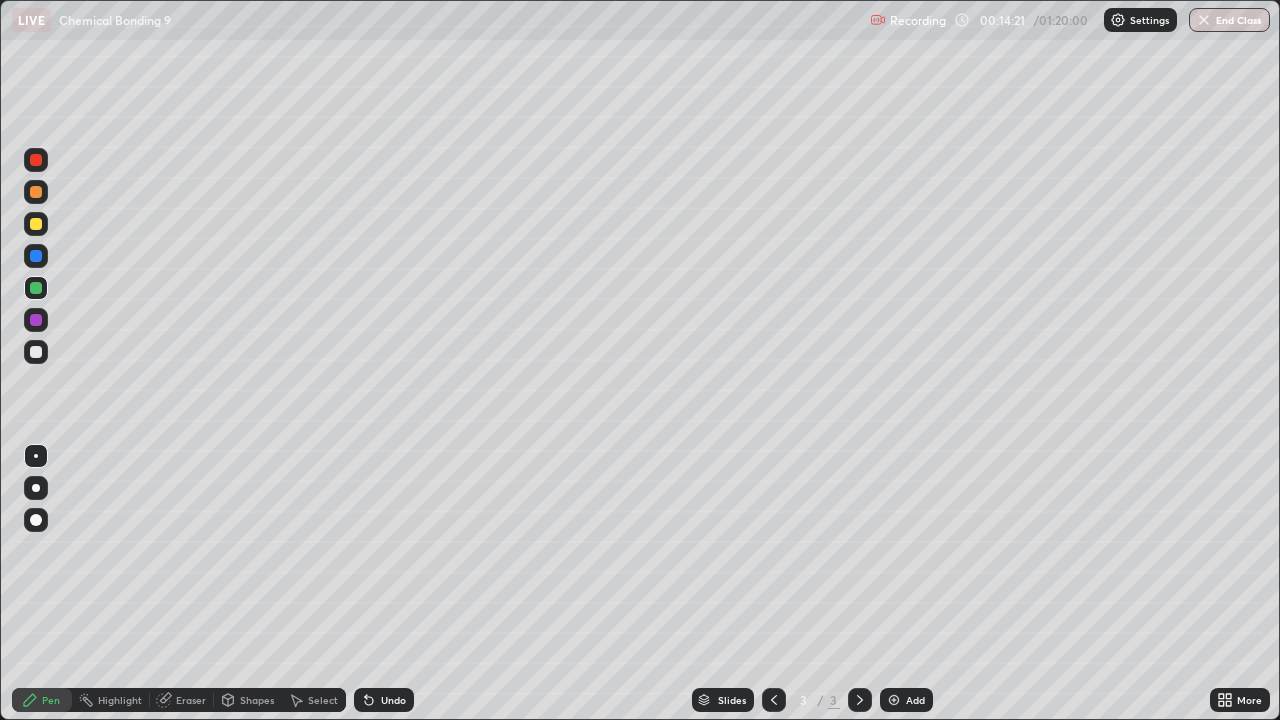 click on "Add" at bounding box center [906, 700] 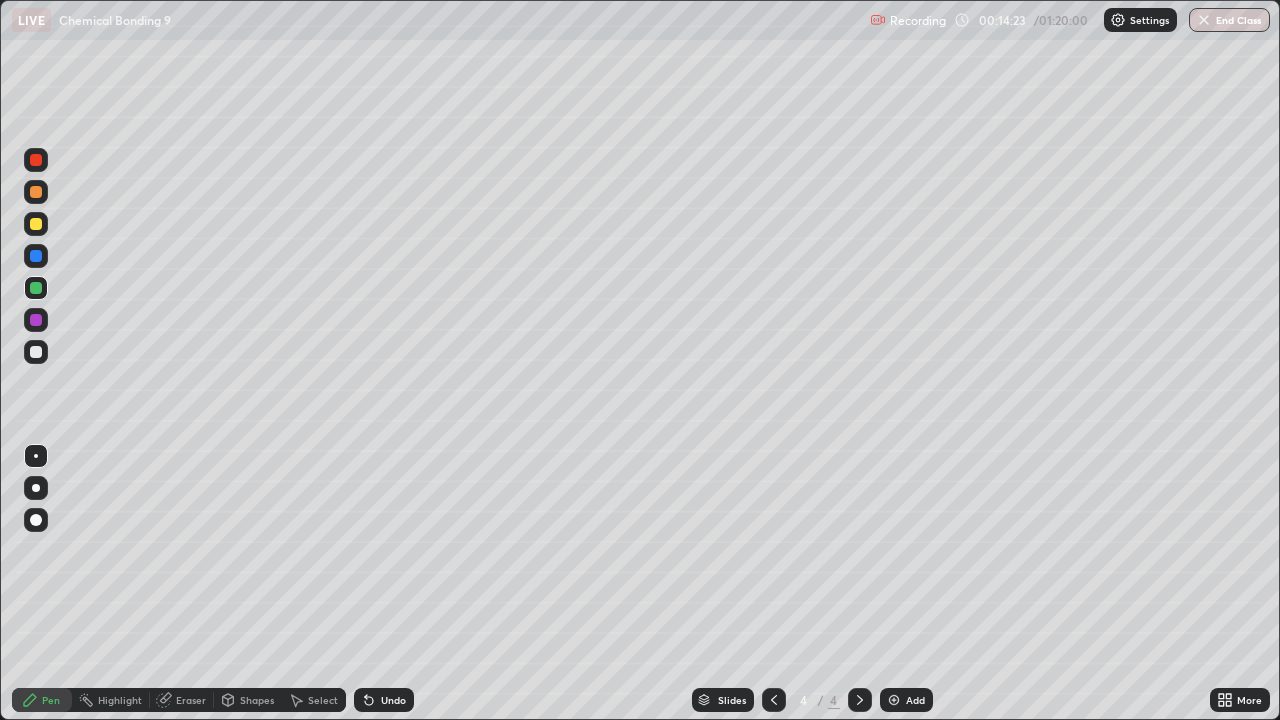 click at bounding box center (36, 160) 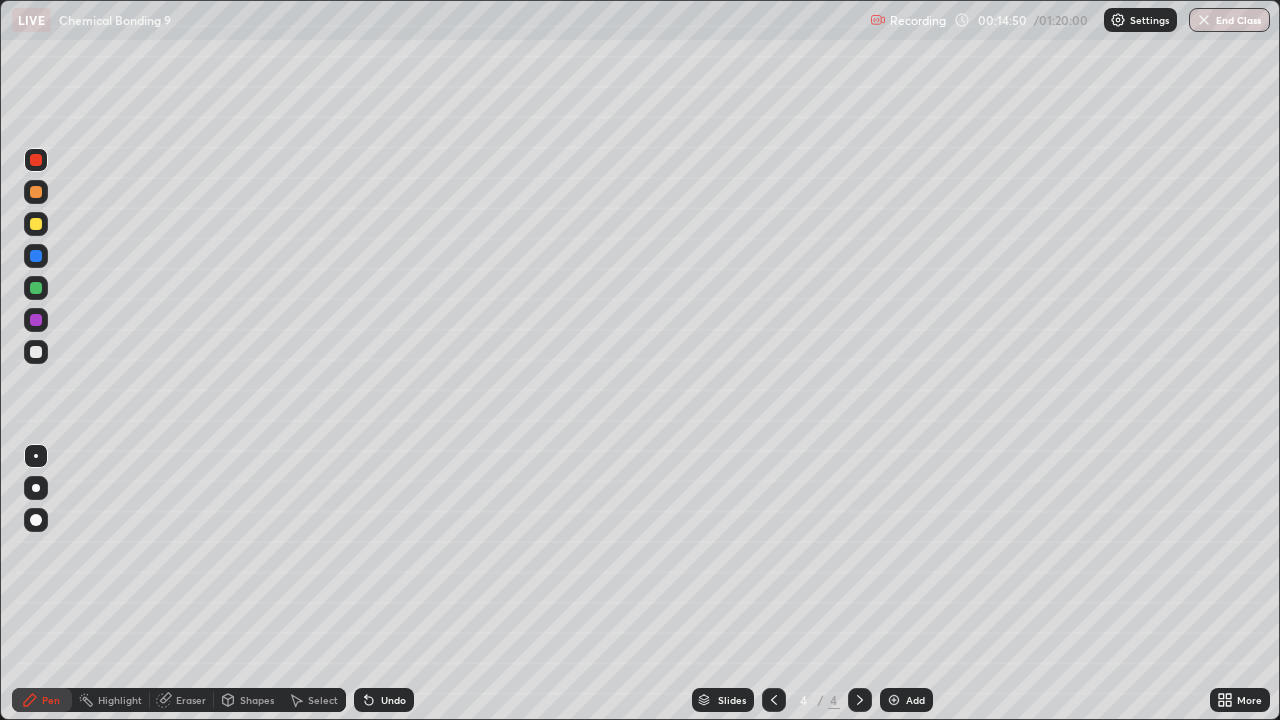 click at bounding box center (36, 192) 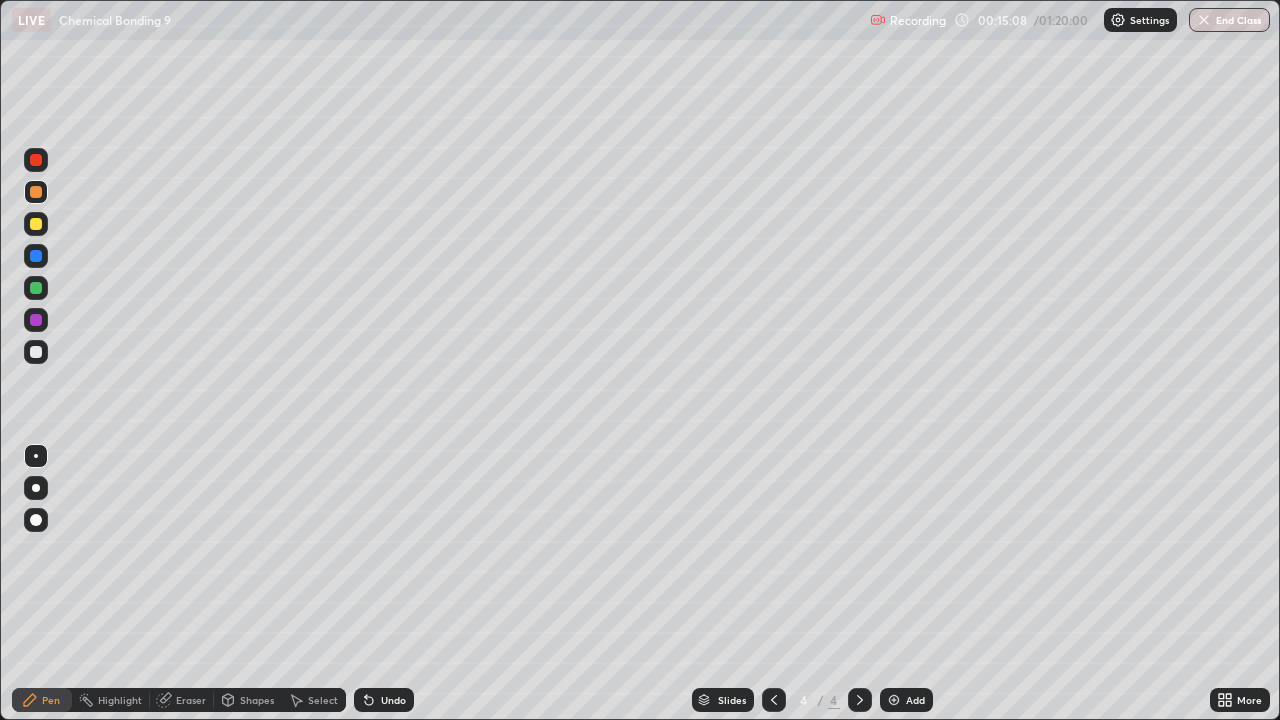 click 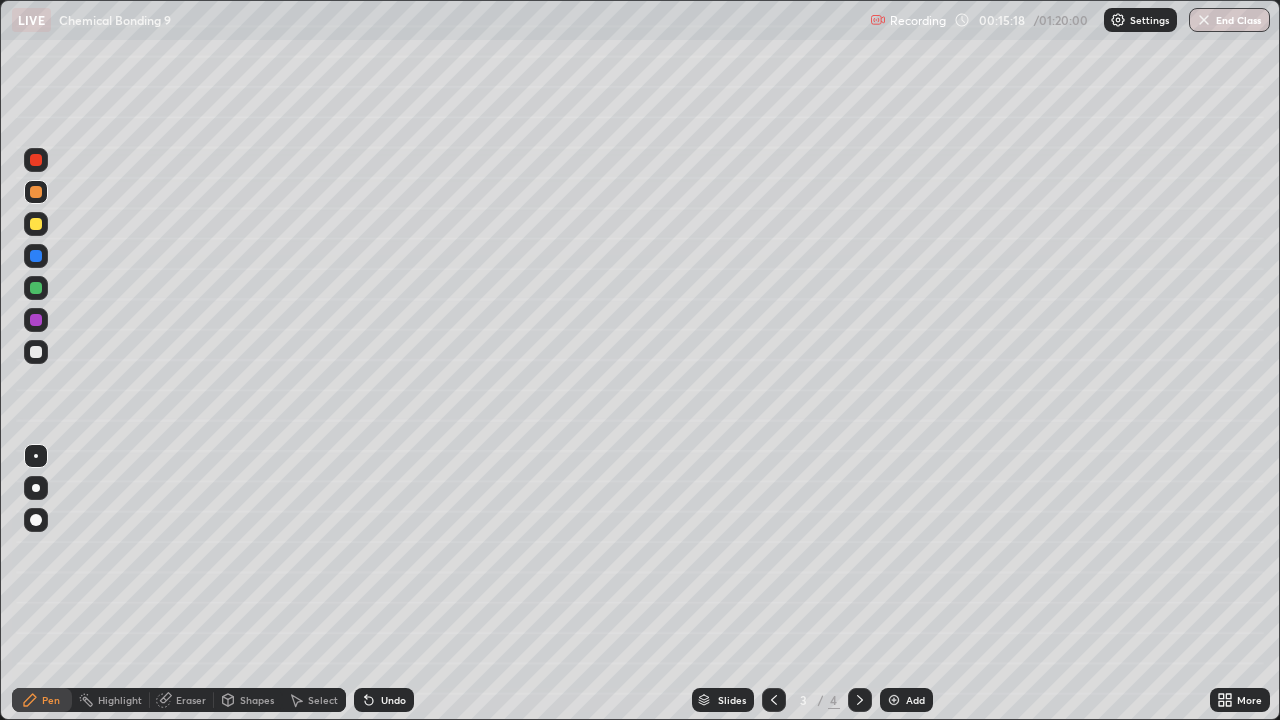 click 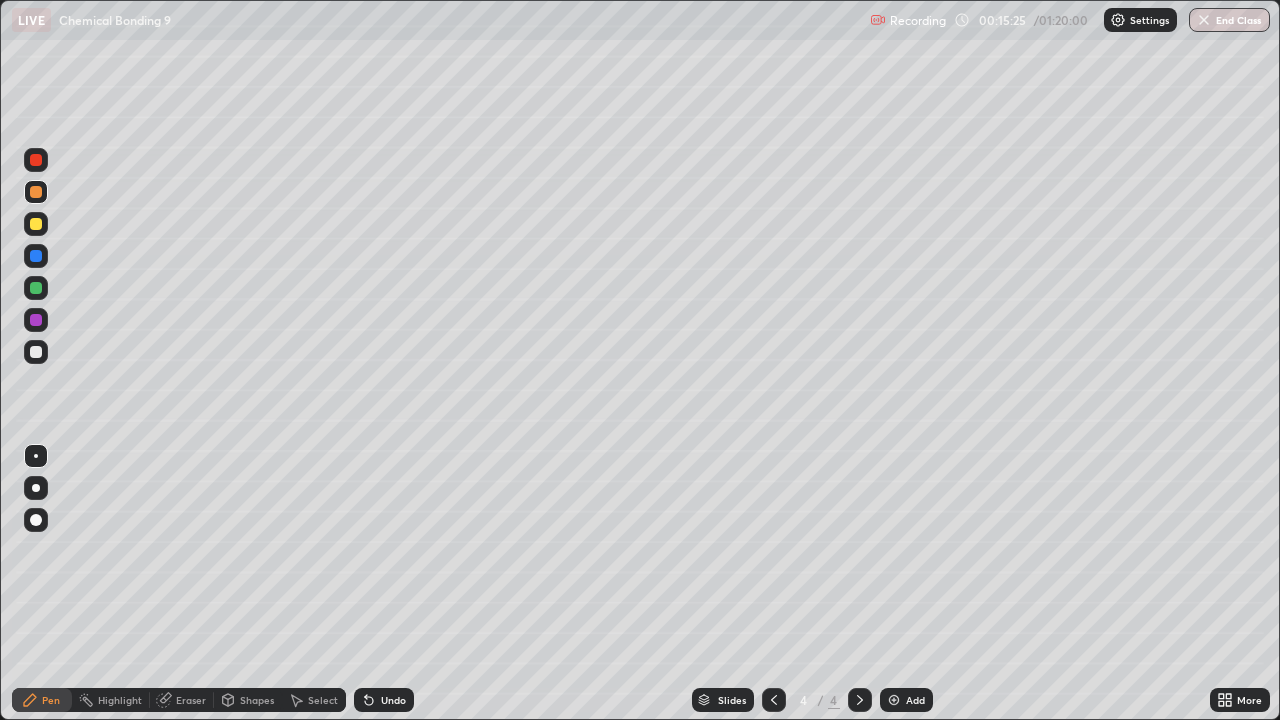 click on "Eraser" at bounding box center [191, 700] 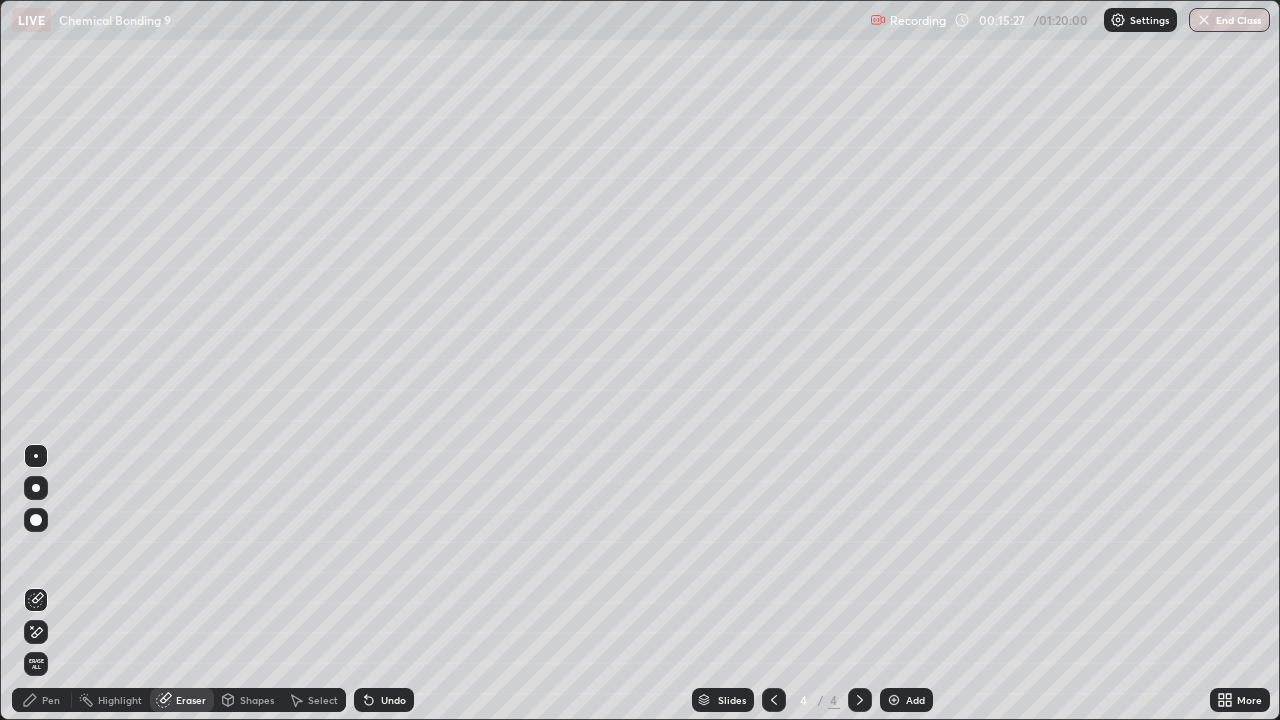 click on "Pen" at bounding box center (51, 700) 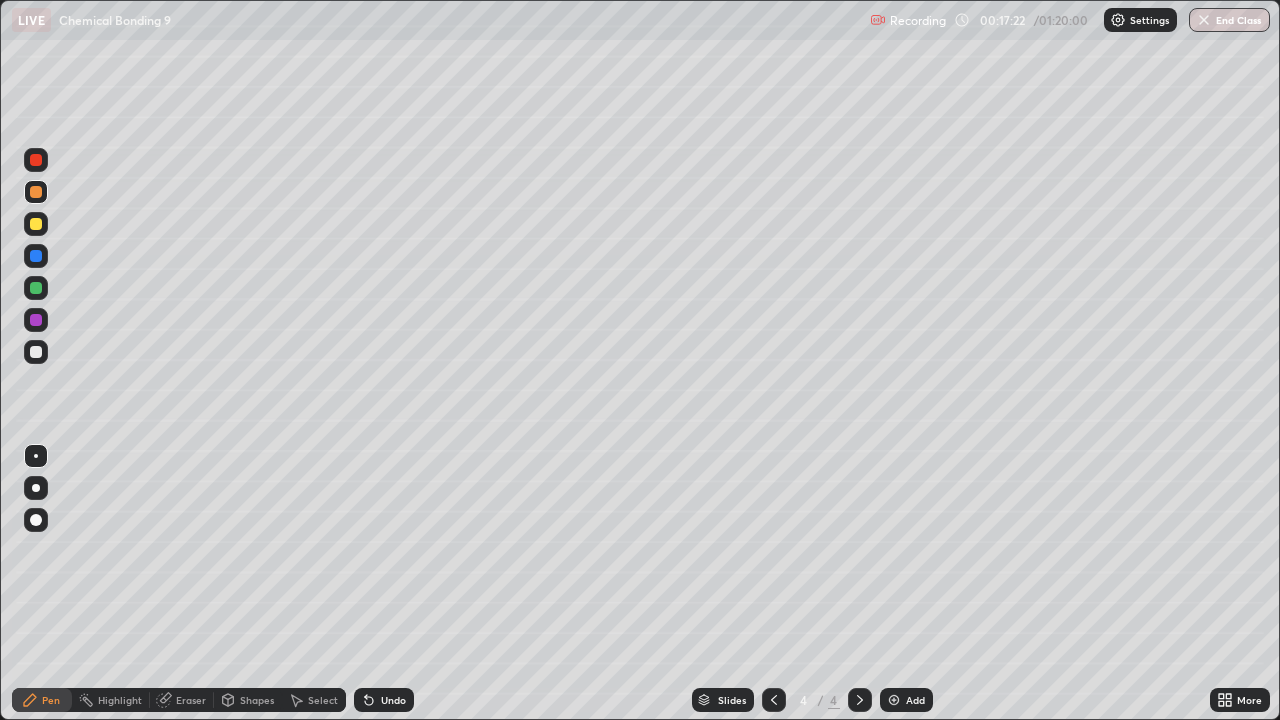 click on "Add" at bounding box center (915, 700) 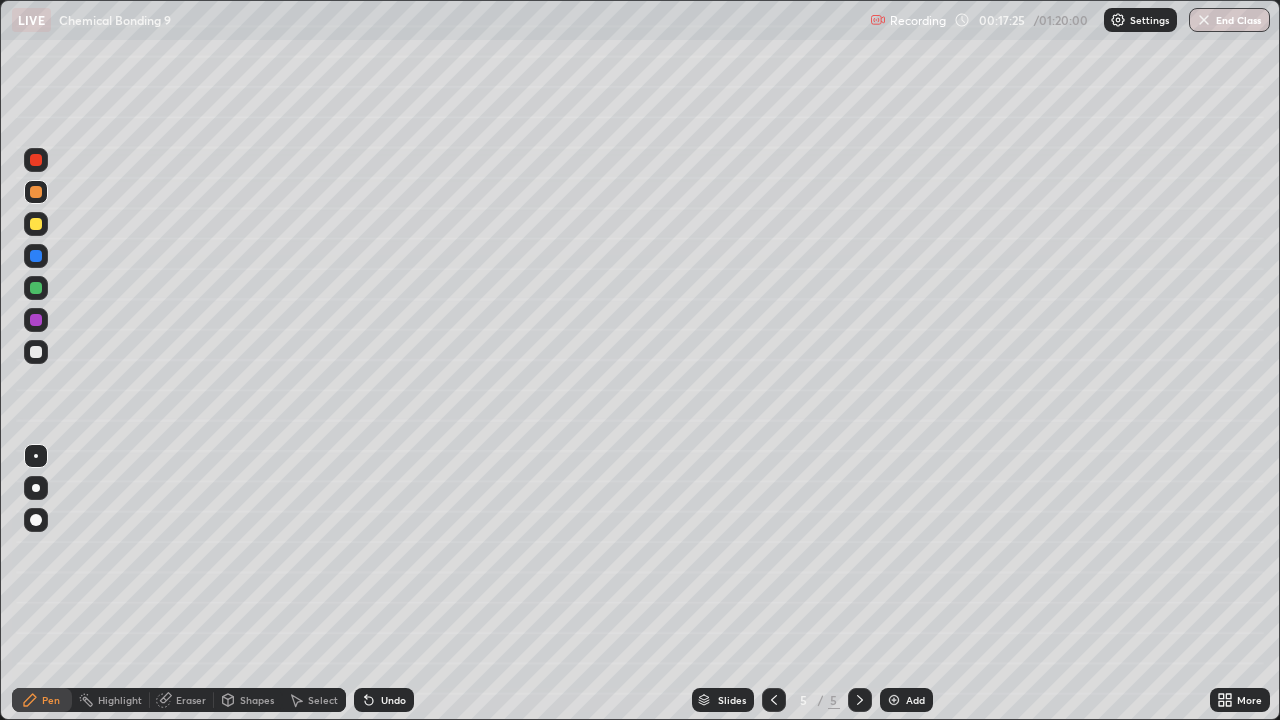 click at bounding box center (36, 352) 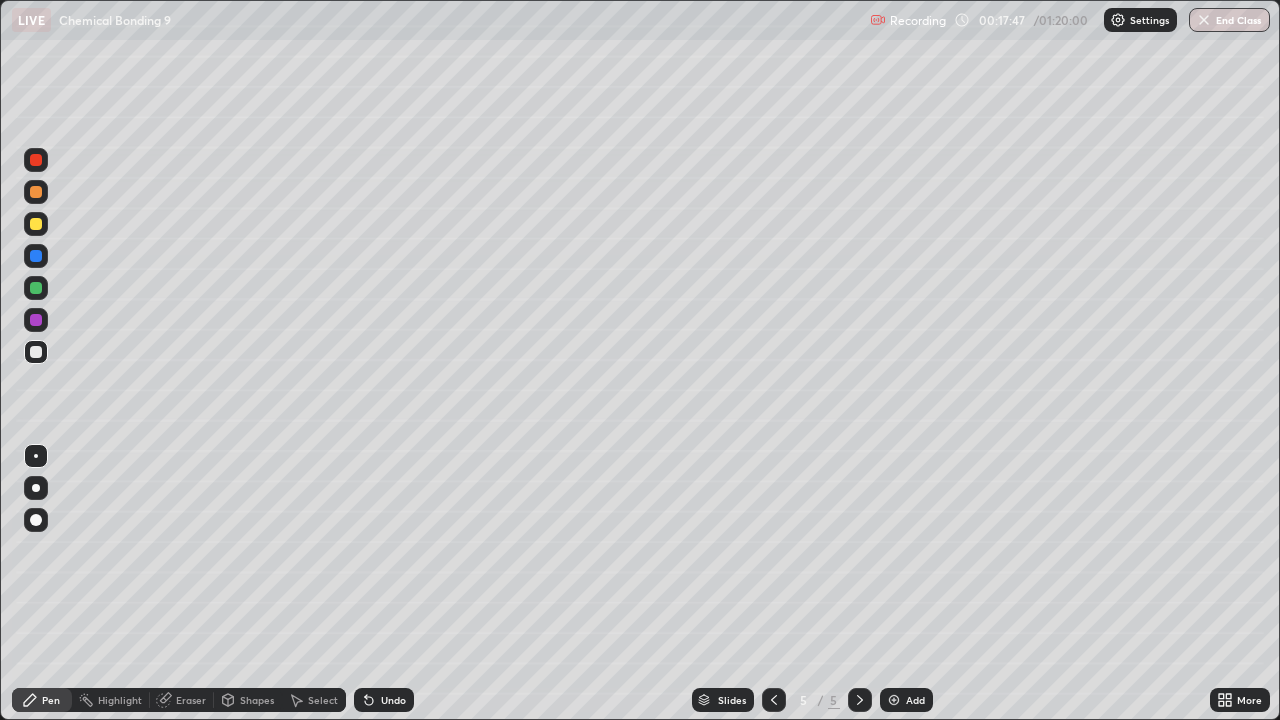 click at bounding box center [36, 160] 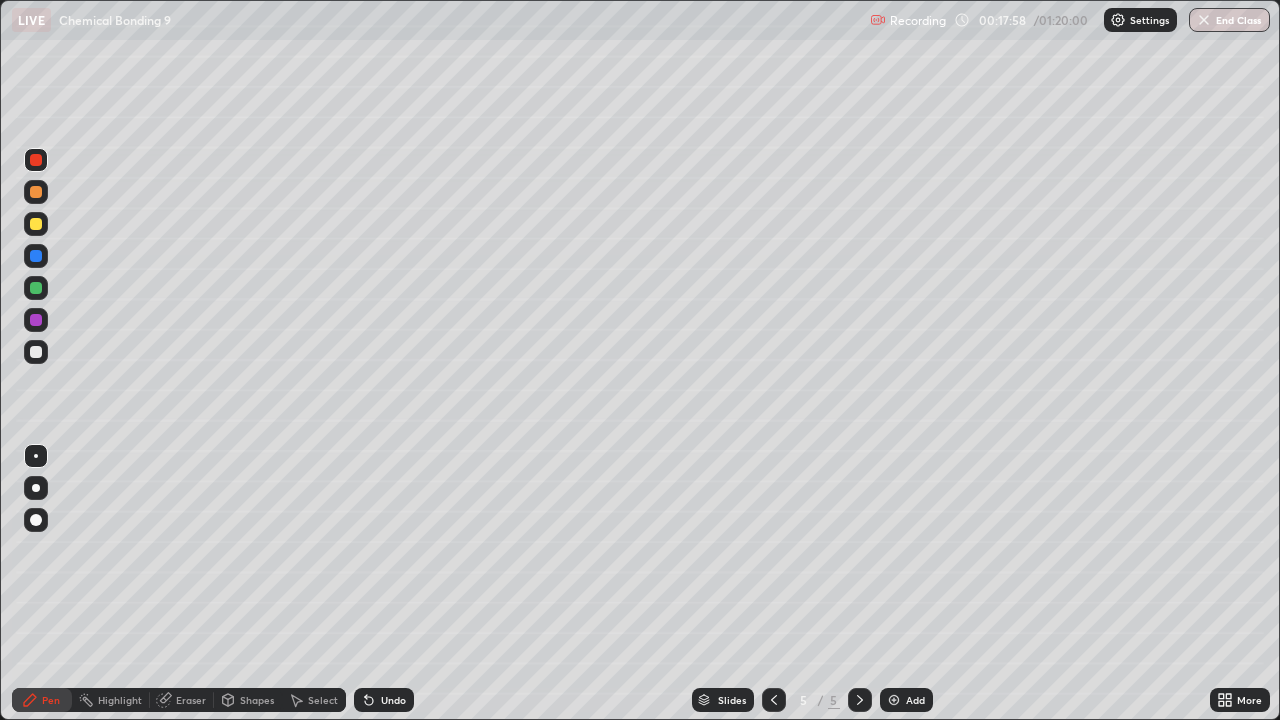 click on "Select" at bounding box center (323, 700) 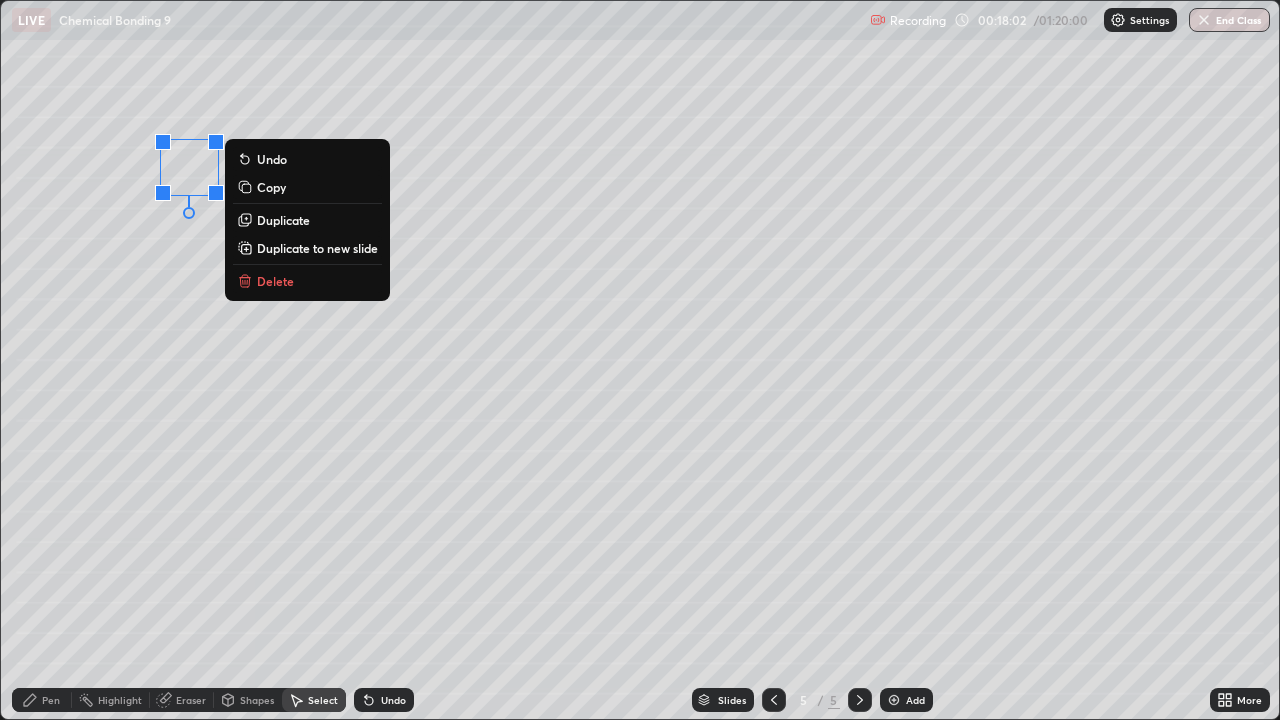 click on "Pen" at bounding box center [42, 700] 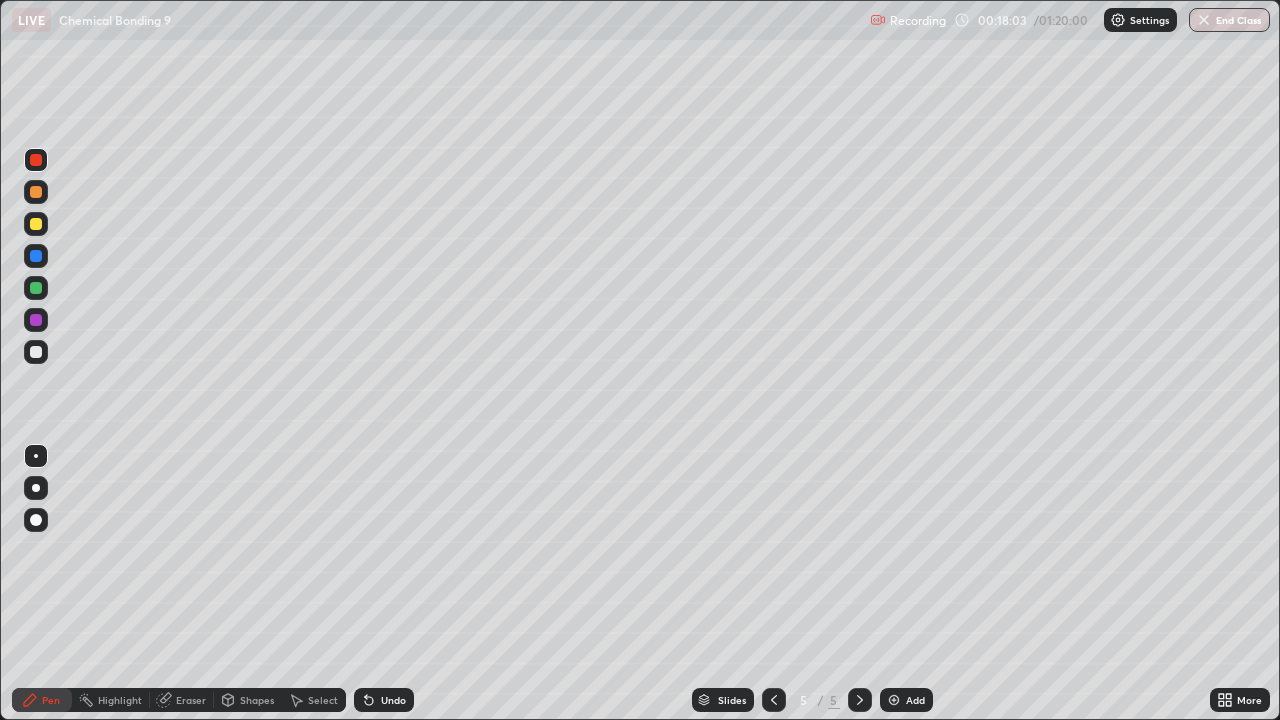 click at bounding box center [36, 352] 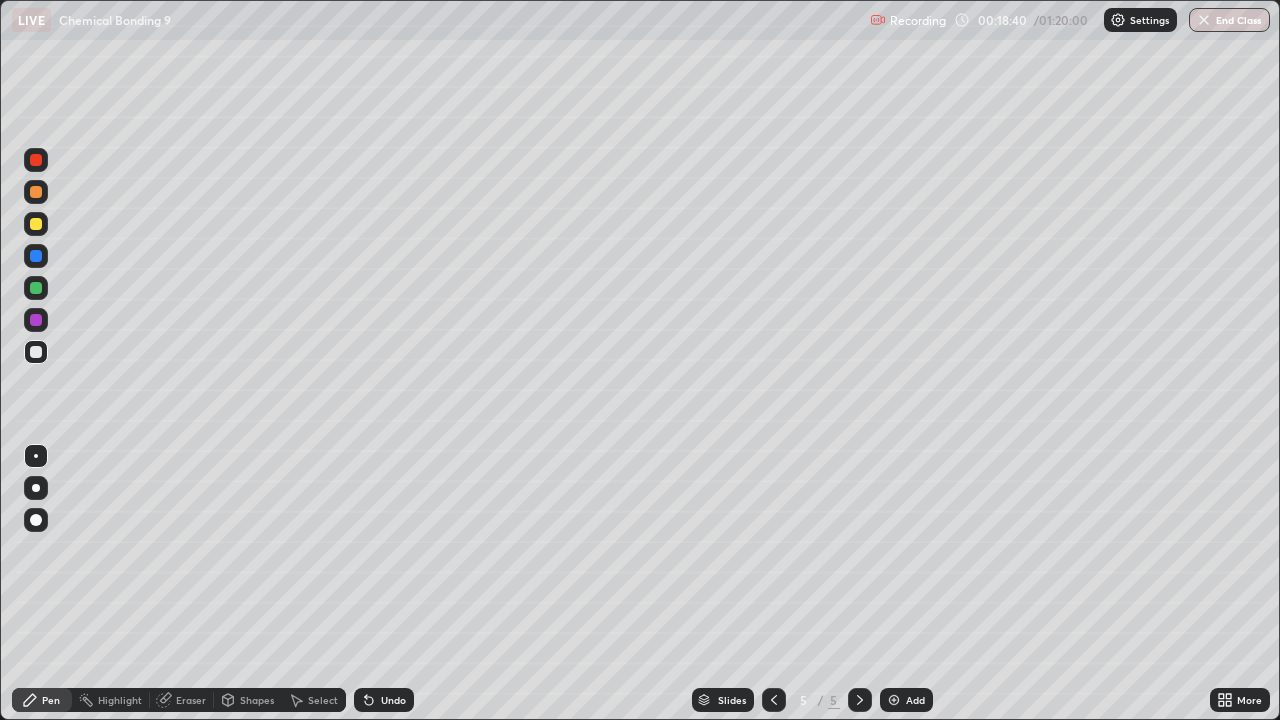 click on "Select" at bounding box center (323, 700) 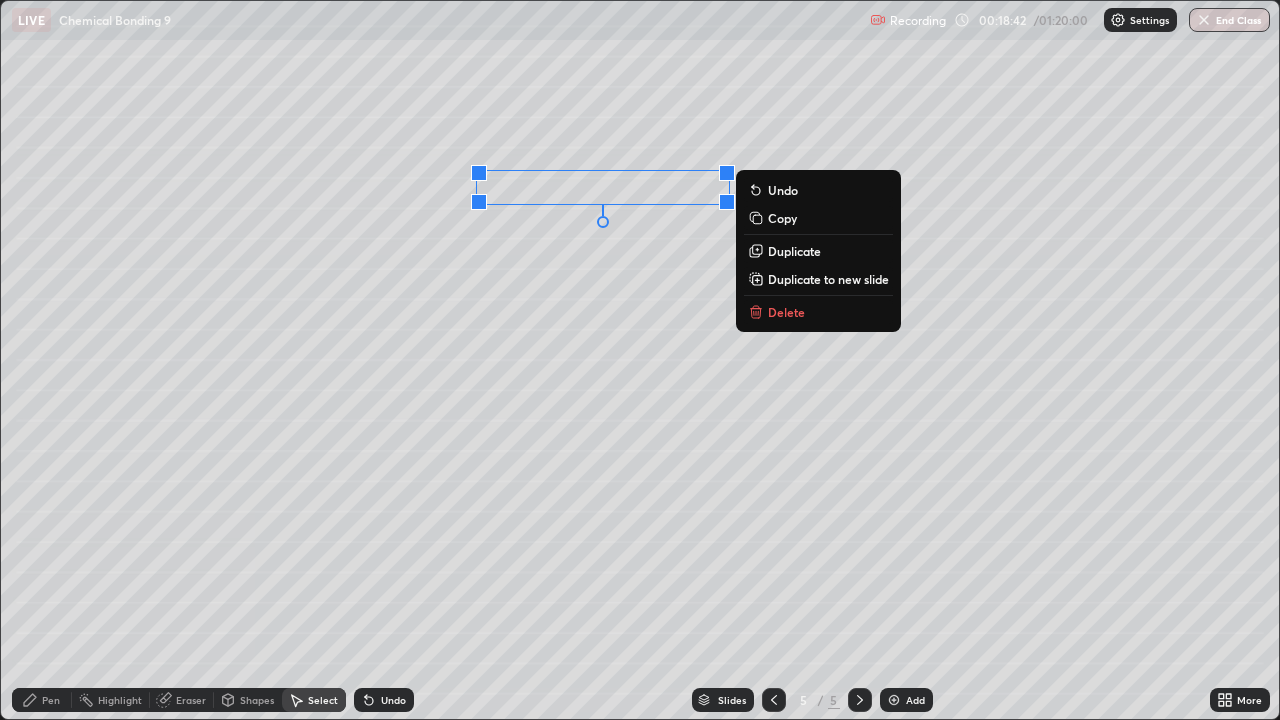 click on "0 ° Undo Copy Duplicate Duplicate to new slide Delete" at bounding box center (640, 360) 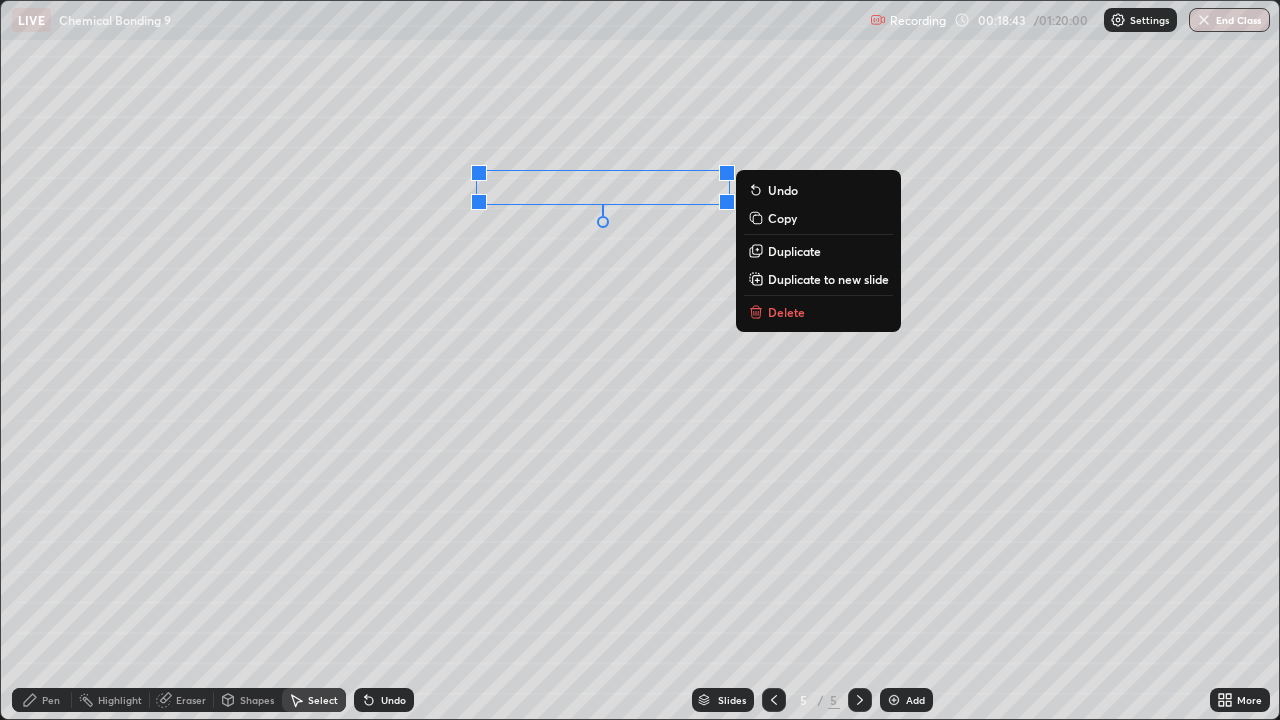 click on "0 ° Undo Copy Duplicate Duplicate to new slide Delete" at bounding box center (640, 360) 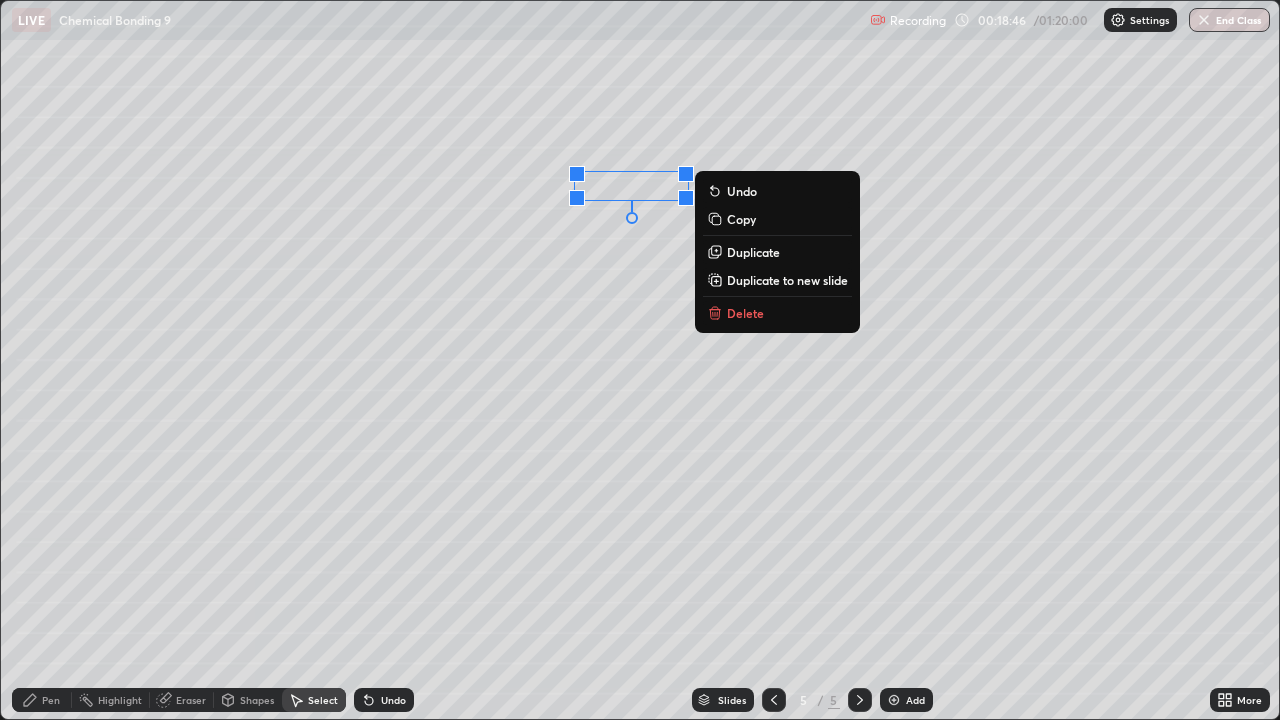 click on "Pen" at bounding box center (42, 700) 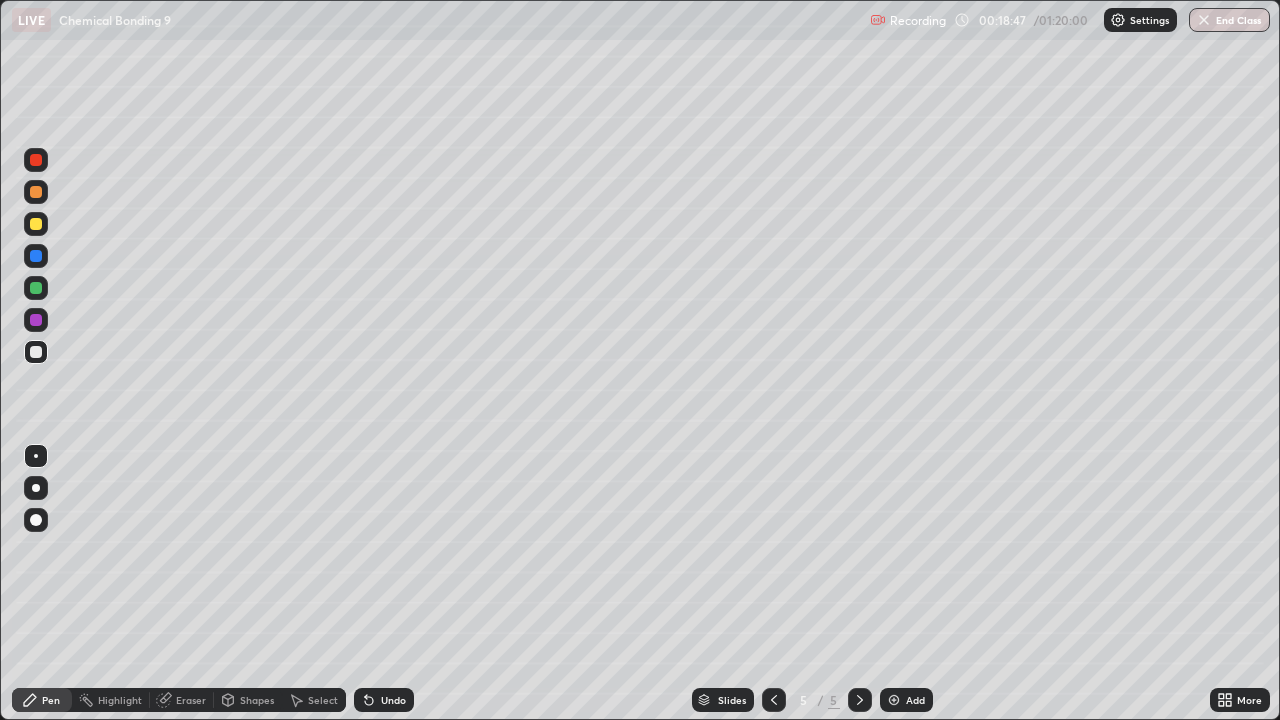 click at bounding box center (36, 320) 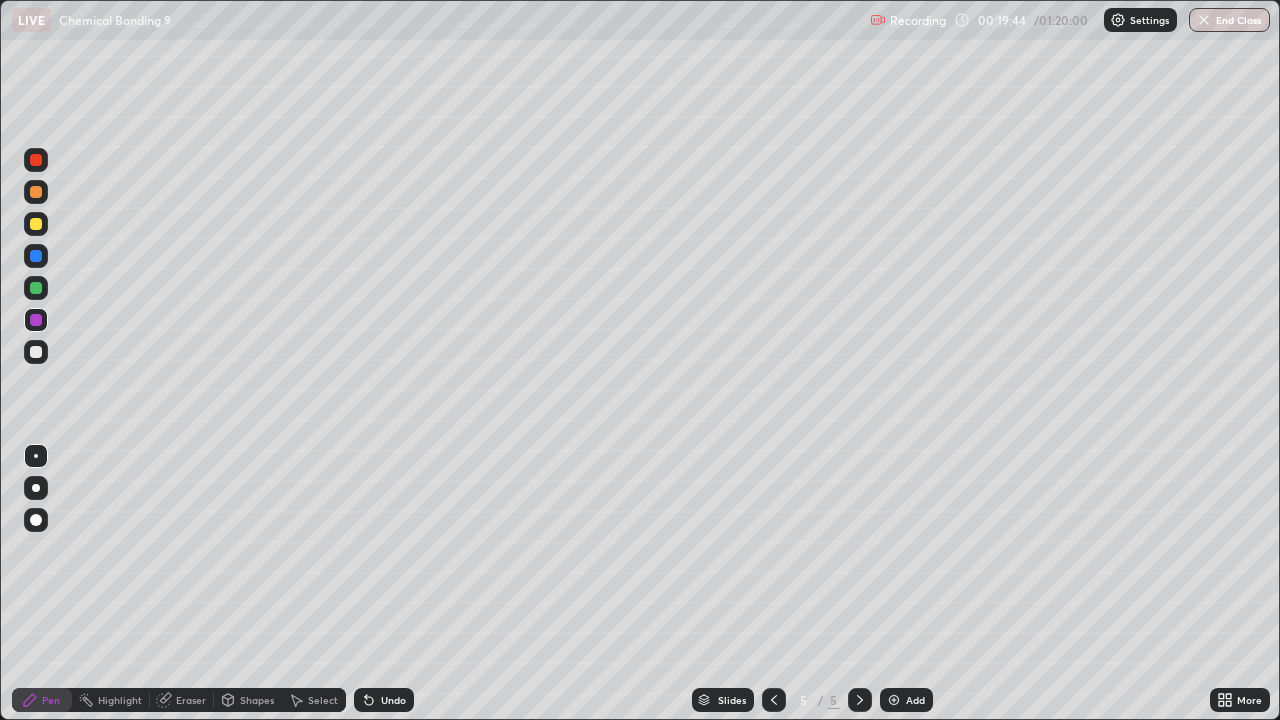click on "Select" at bounding box center [314, 700] 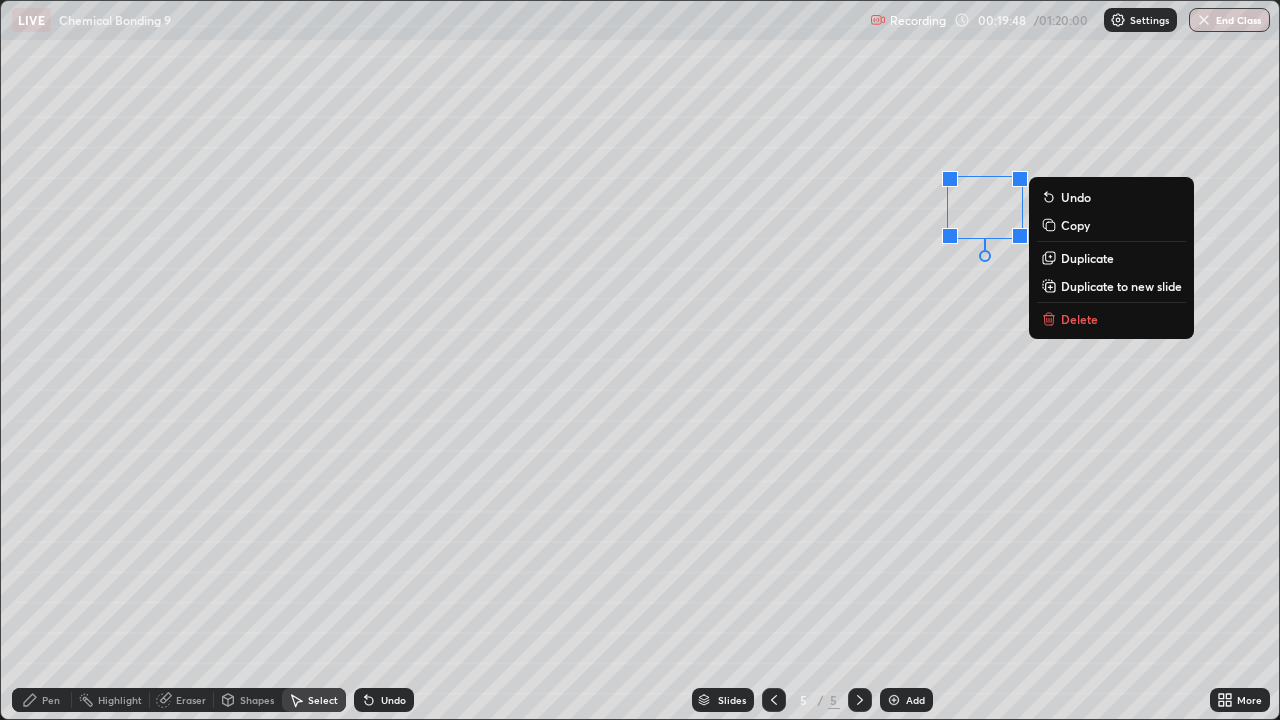 click 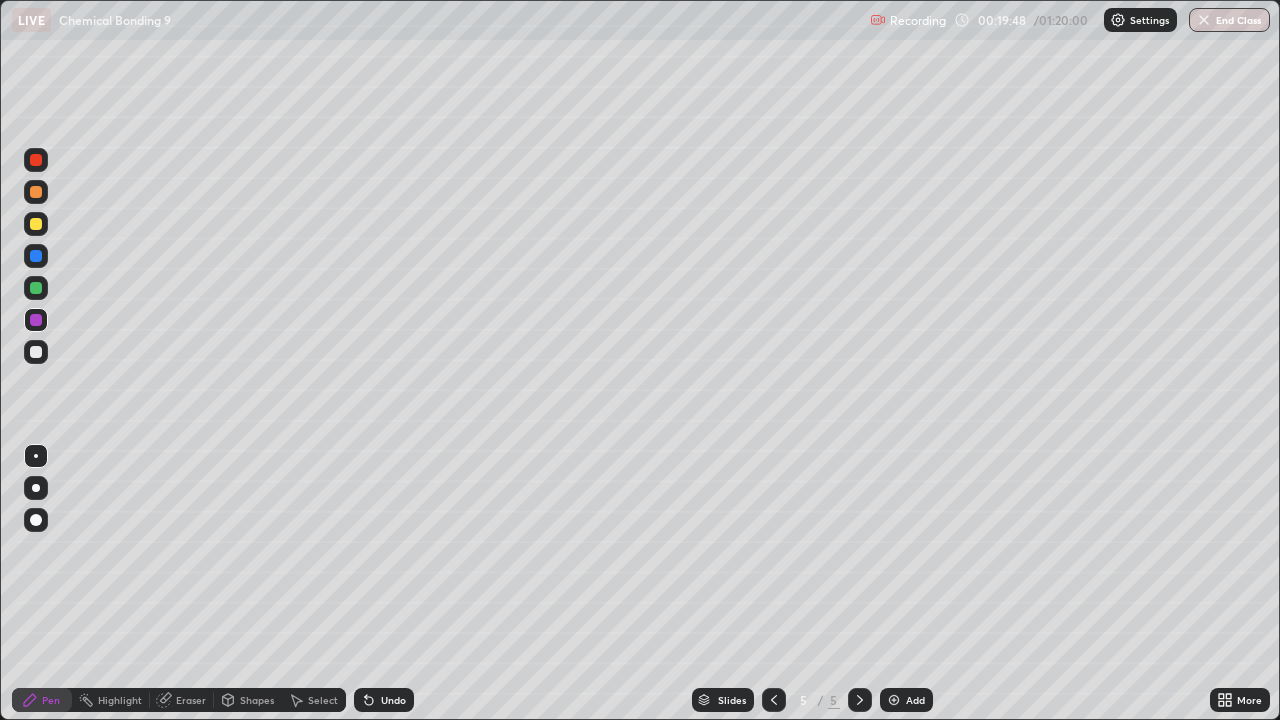click at bounding box center (36, 352) 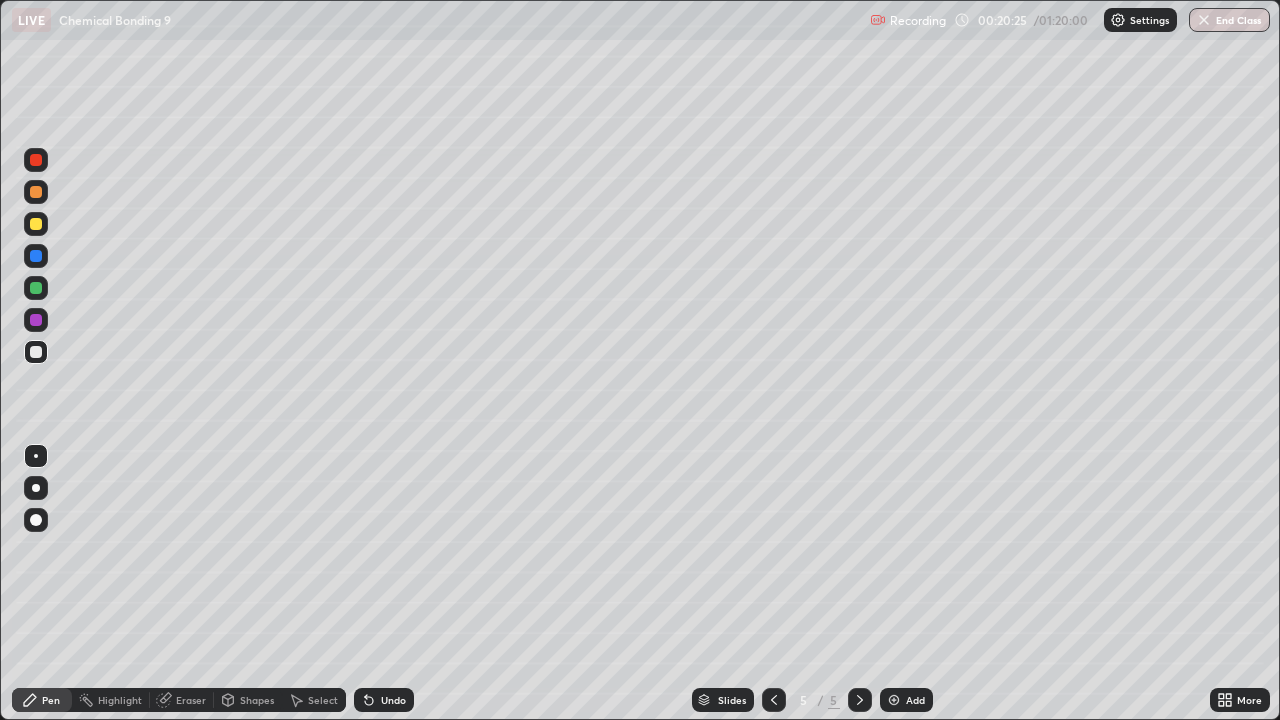 click on "Select" at bounding box center [323, 700] 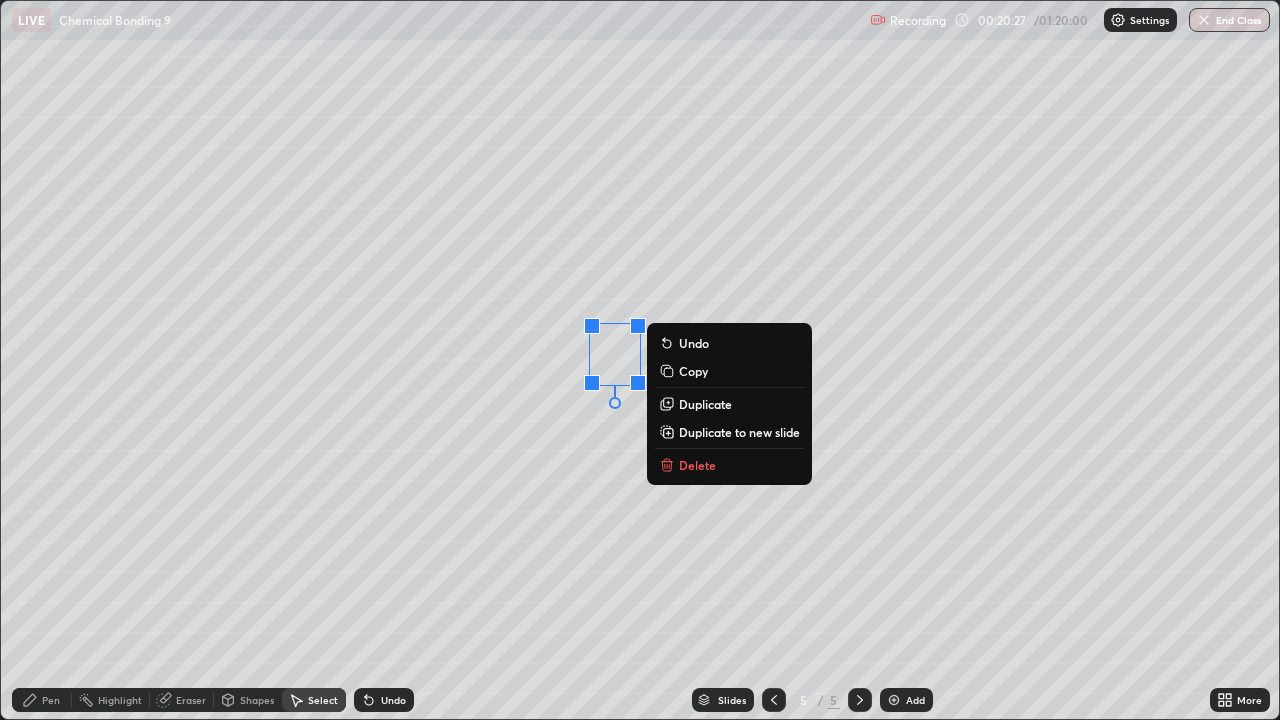click on "Delete" at bounding box center (697, 465) 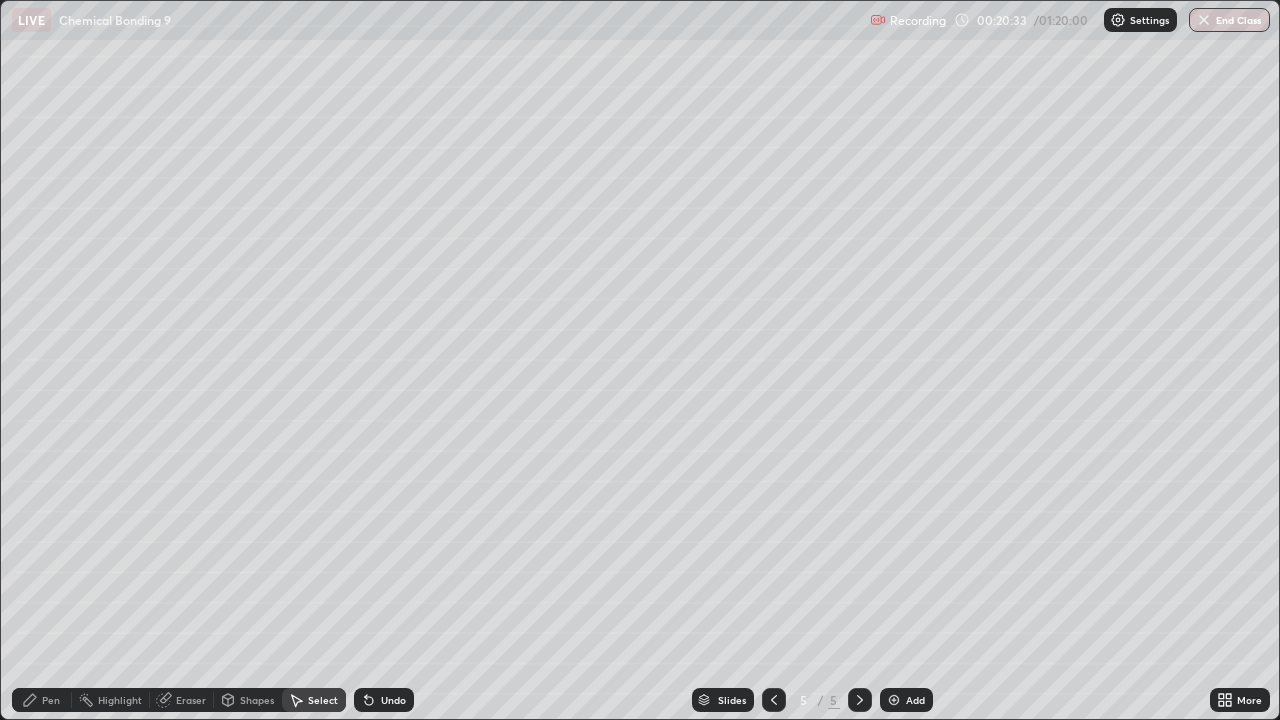 click 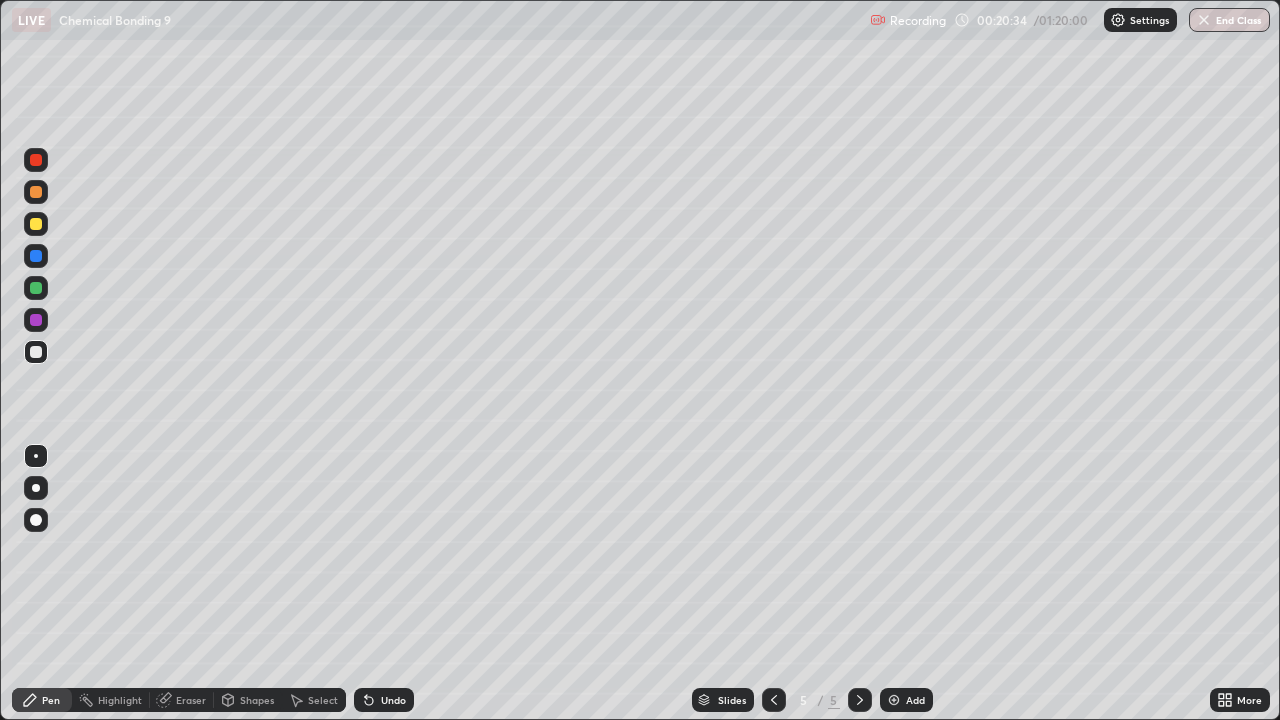 click at bounding box center (36, 320) 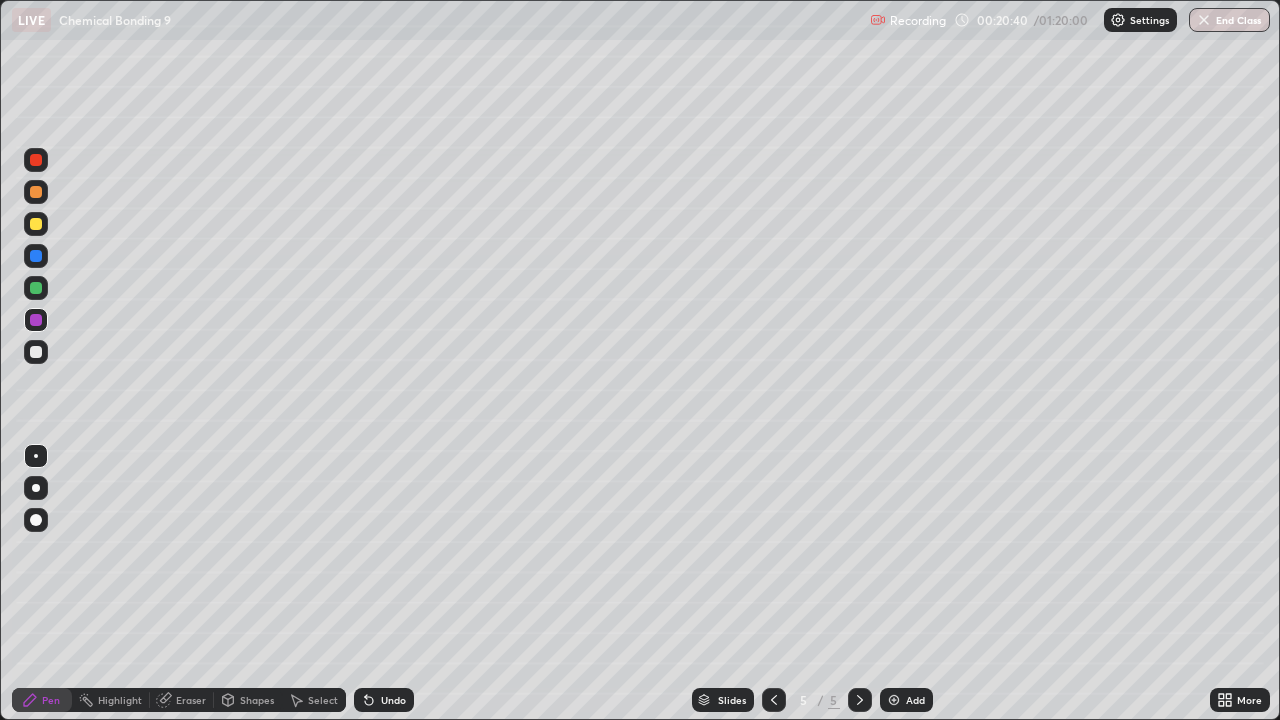 click at bounding box center [36, 352] 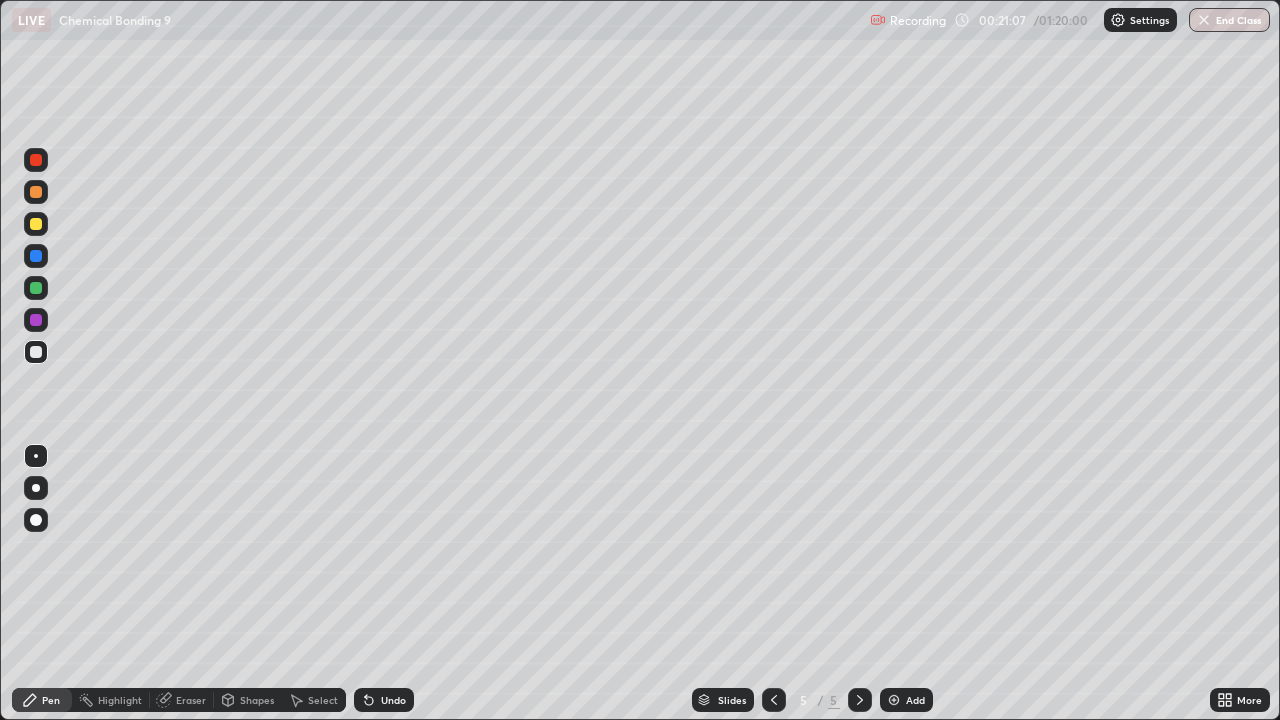 click on "Select" at bounding box center [323, 700] 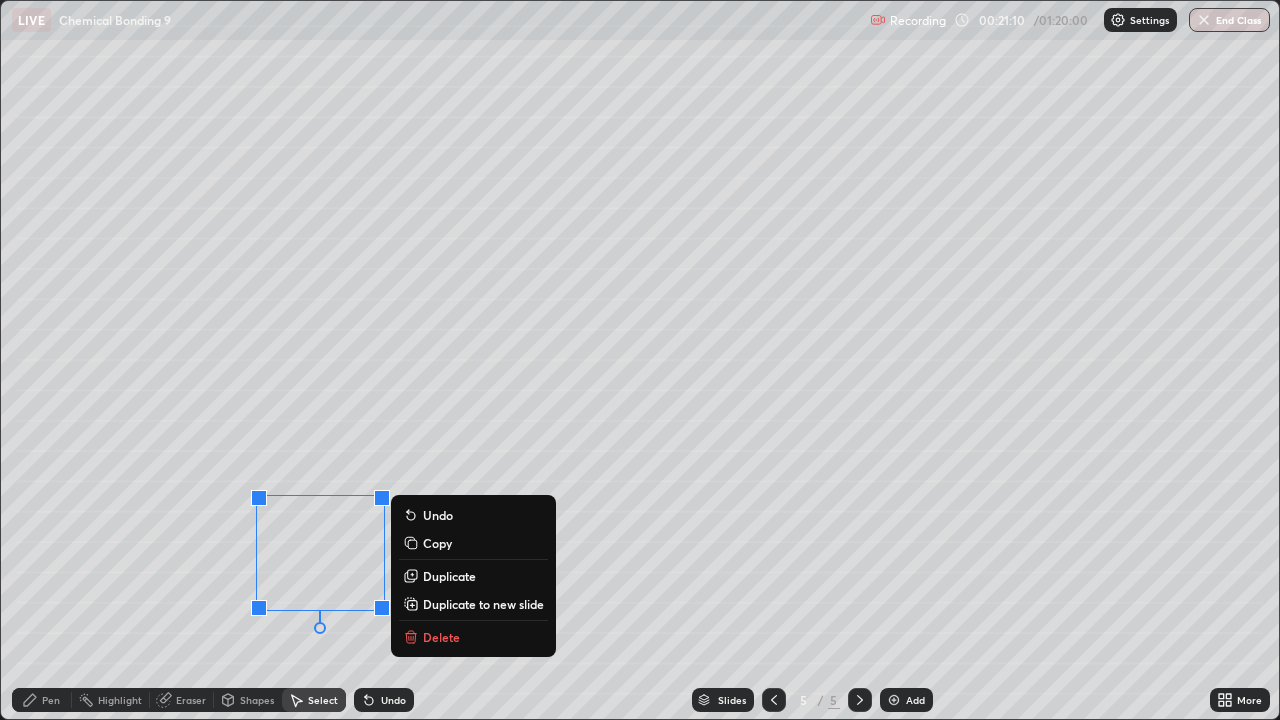 click on "Pen" at bounding box center [42, 700] 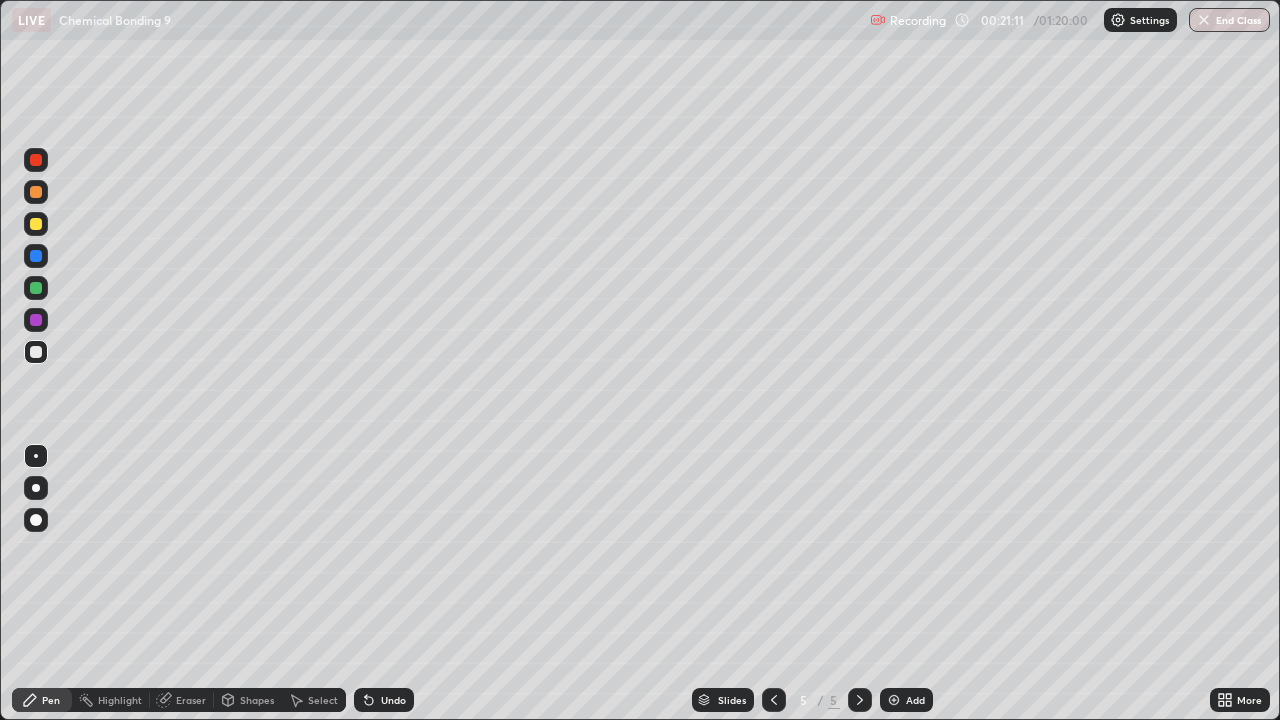 click at bounding box center [36, 320] 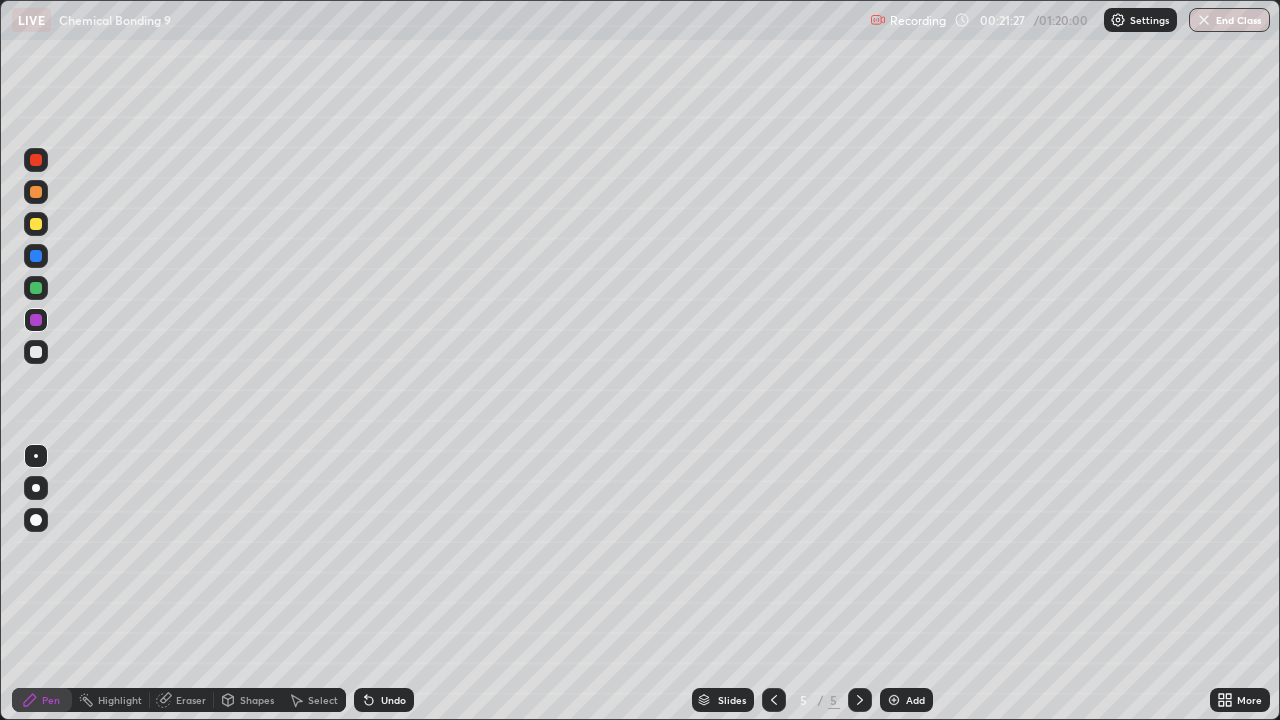 click on "Highlight" at bounding box center [120, 700] 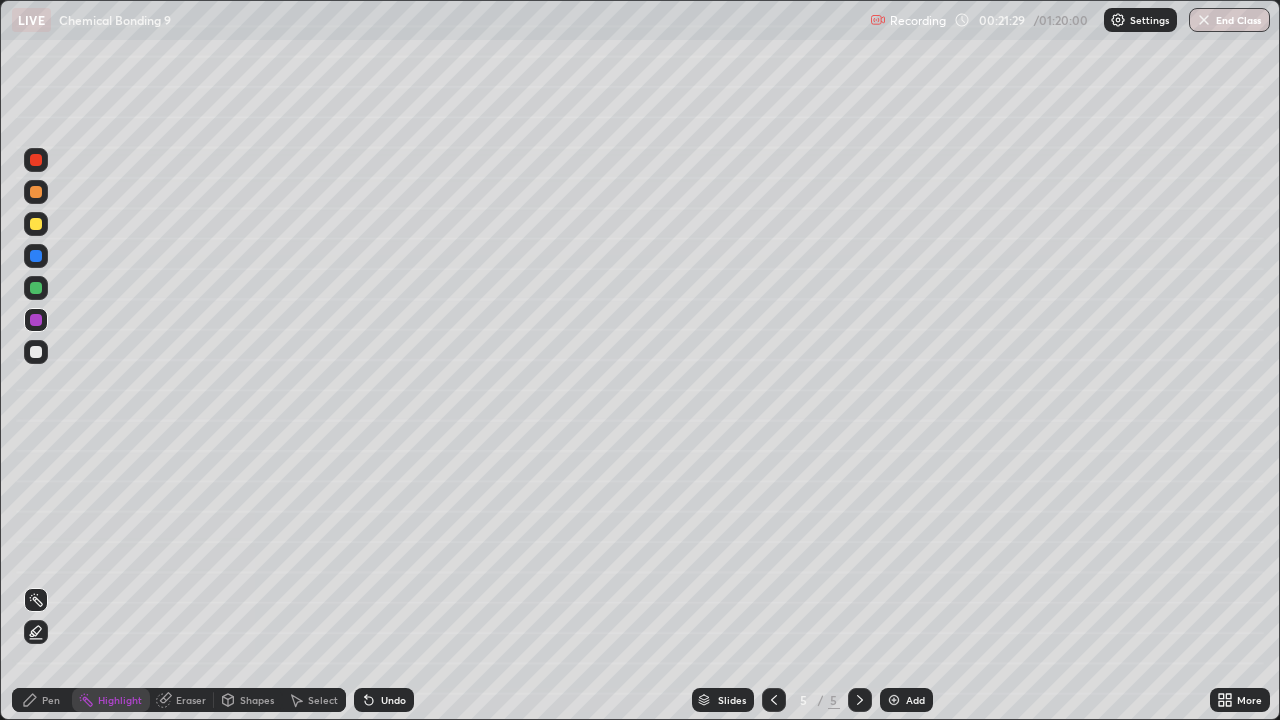 click 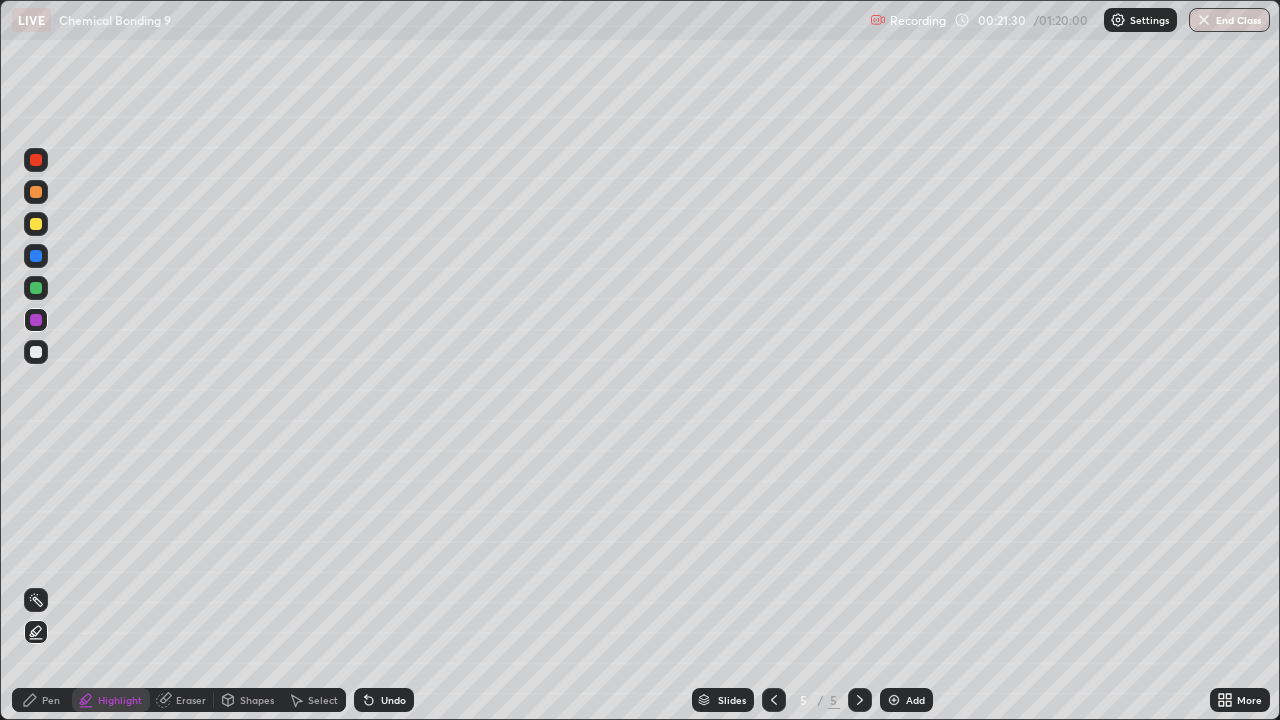 click at bounding box center [36, 288] 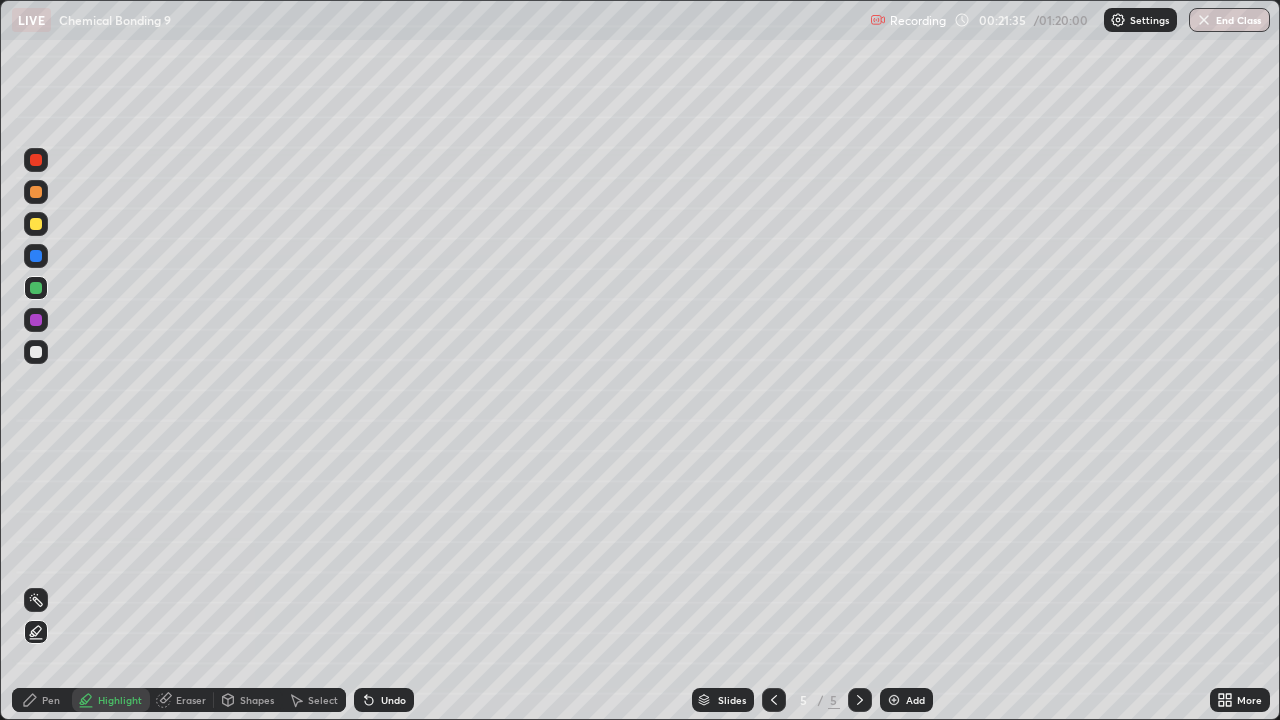 click on "Pen" at bounding box center (42, 700) 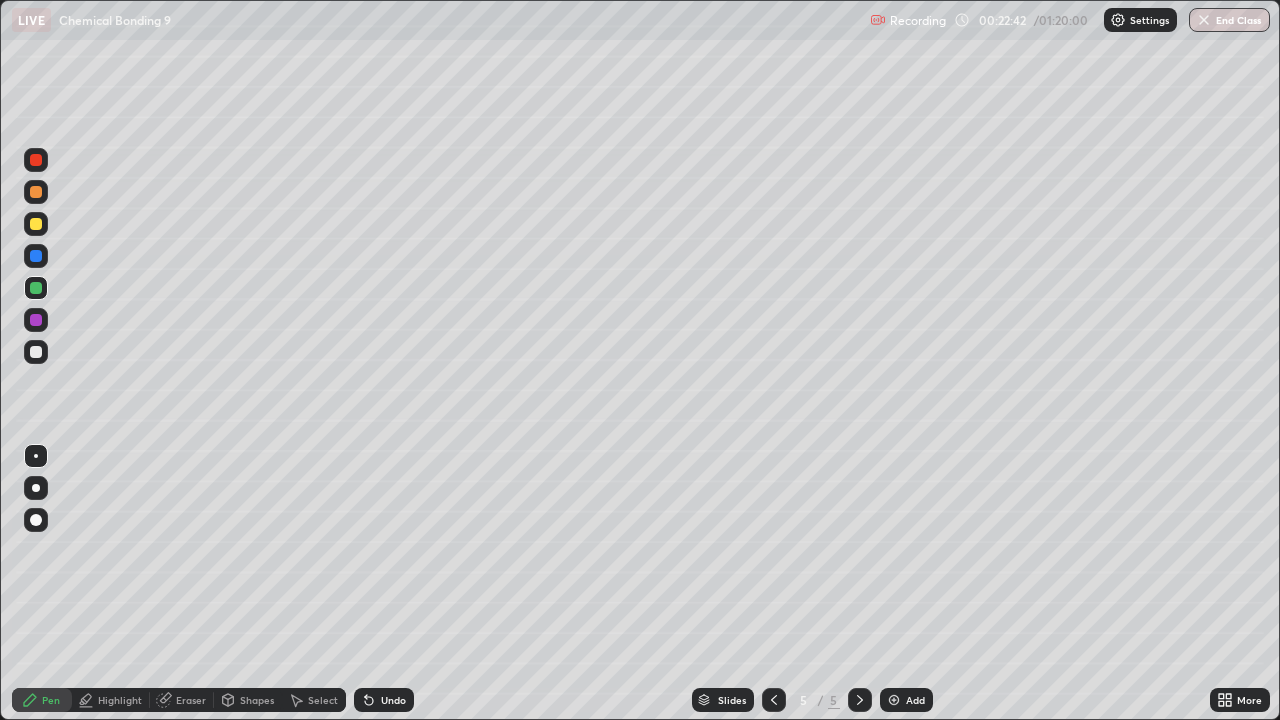 click at bounding box center (36, 352) 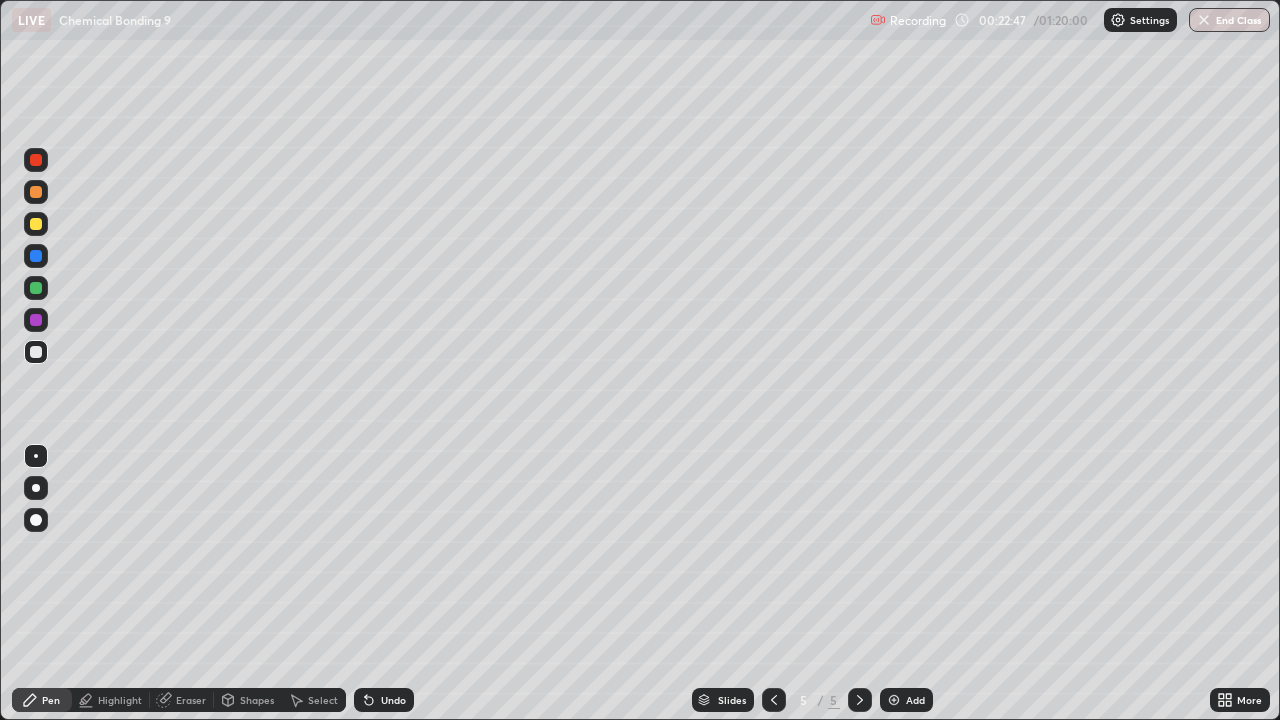 click at bounding box center [36, 320] 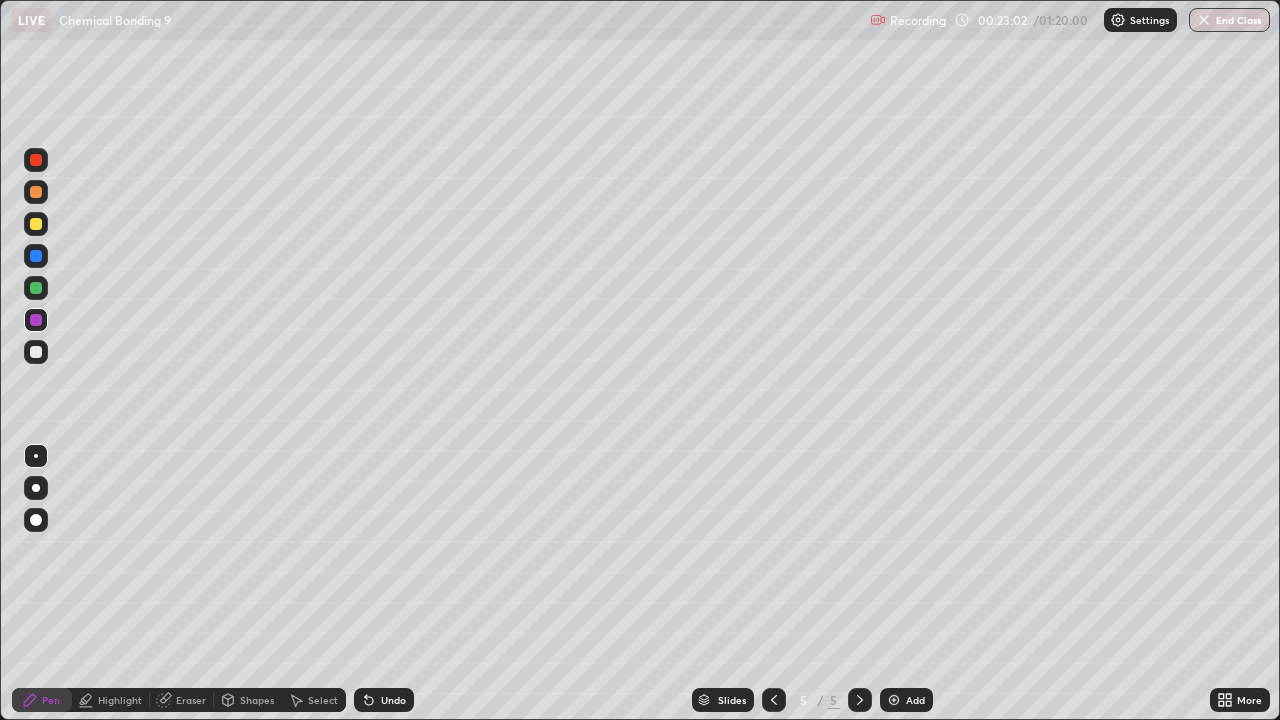 click on "Select" at bounding box center [314, 700] 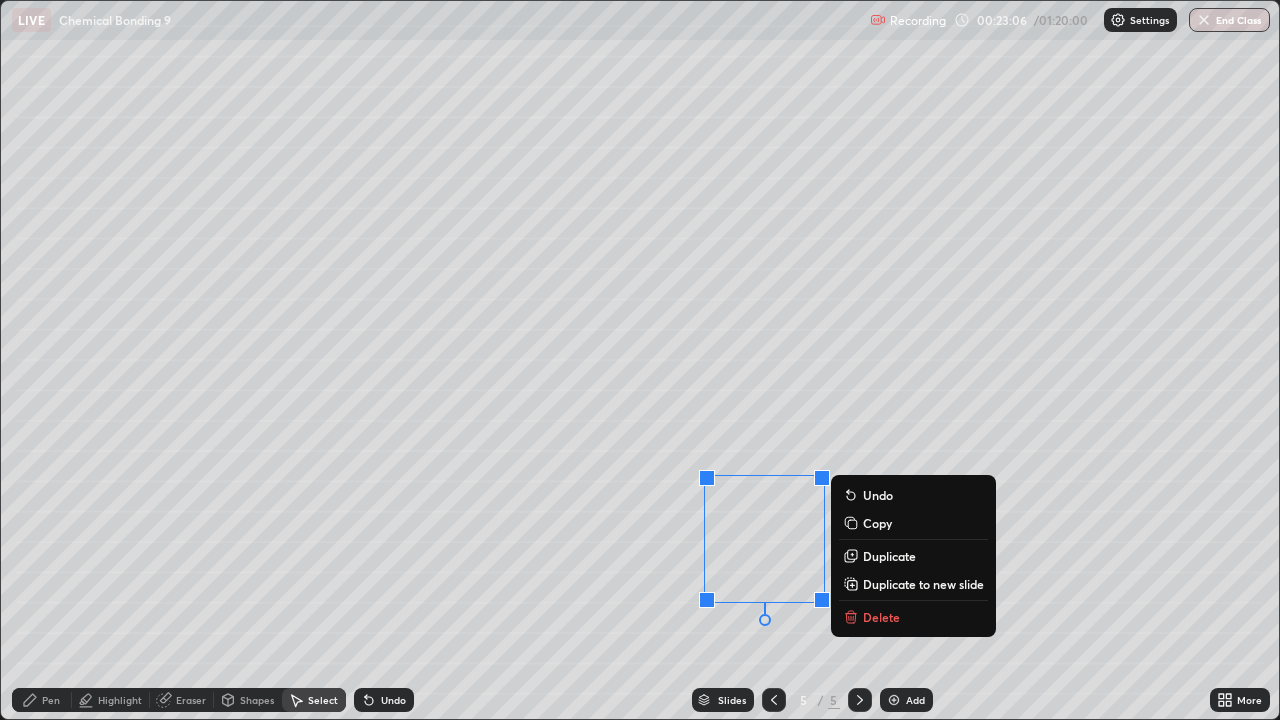 click on "0 ° Undo Copy Duplicate Duplicate to new slide Delete" at bounding box center [640, 360] 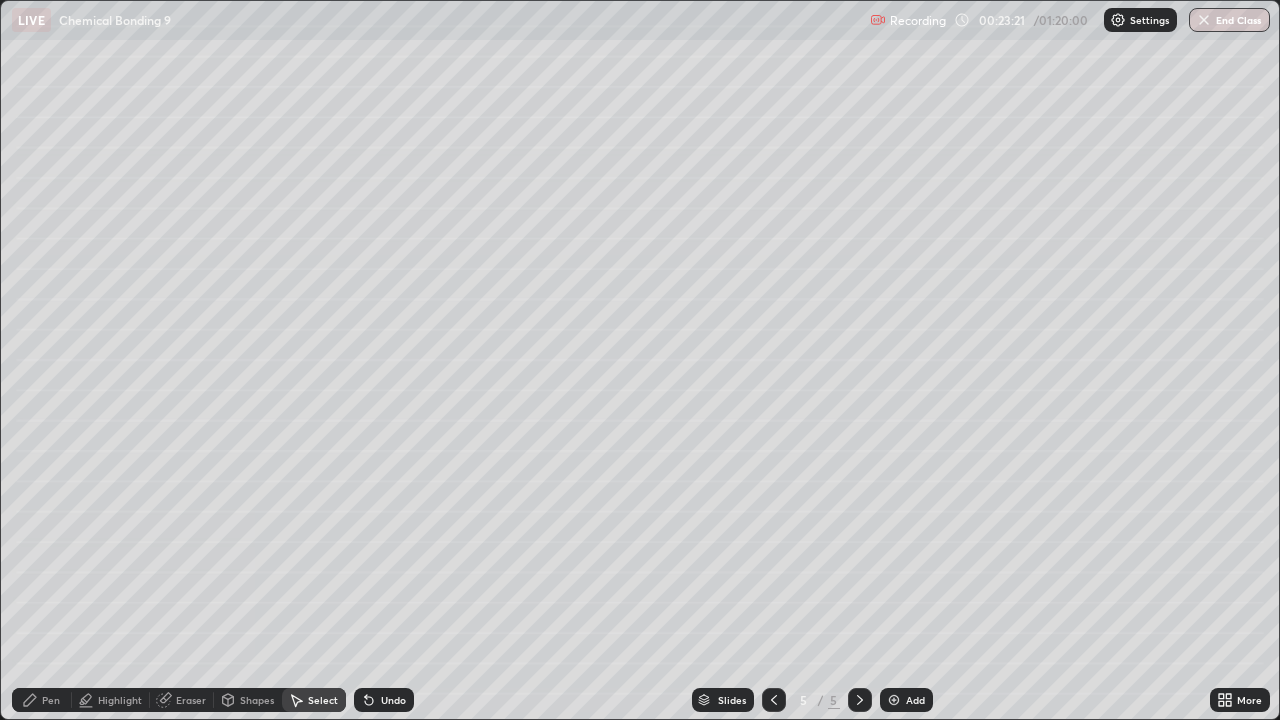 click on "Highlight" at bounding box center (120, 700) 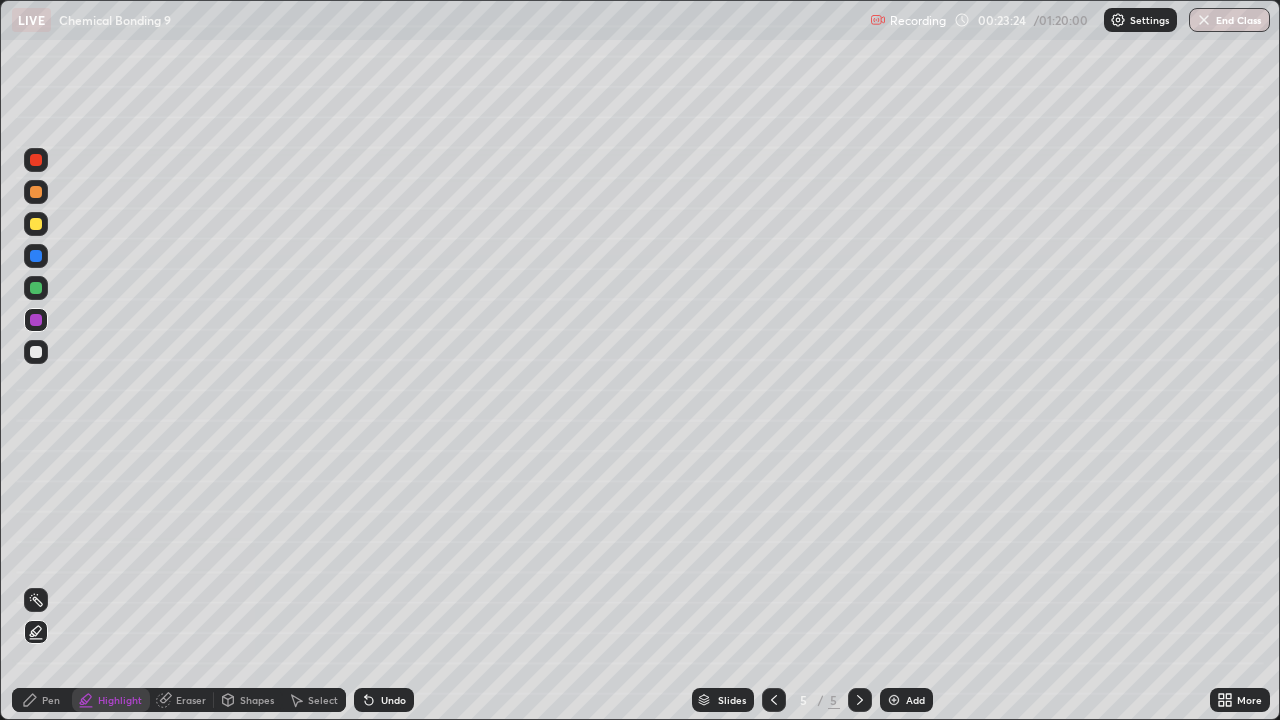 click at bounding box center [36, 160] 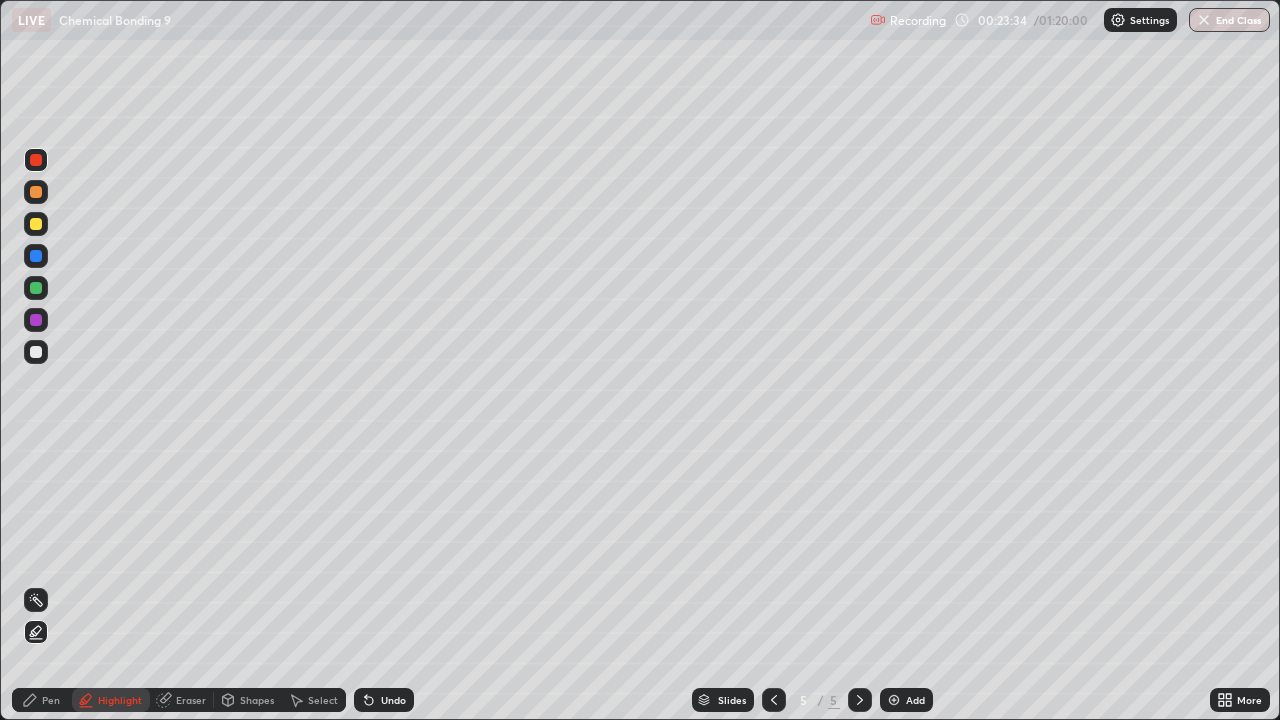 click on "Undo" at bounding box center [393, 700] 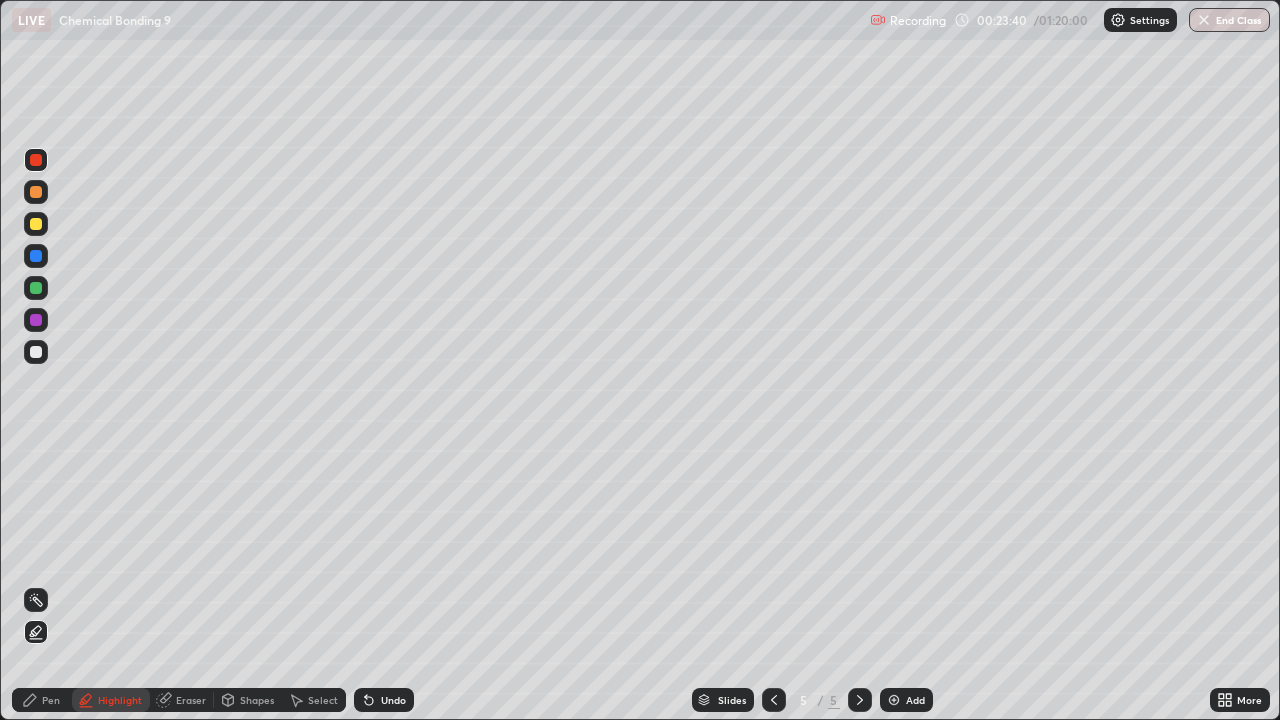 click at bounding box center [36, 256] 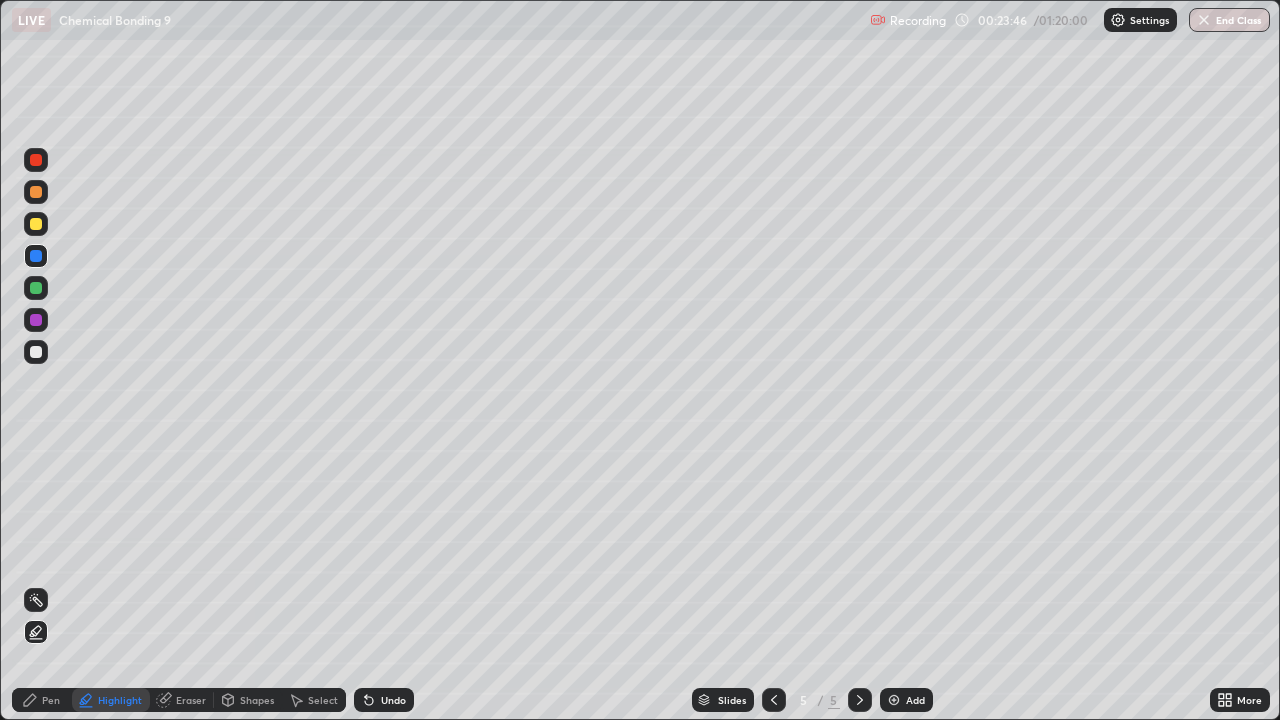 click 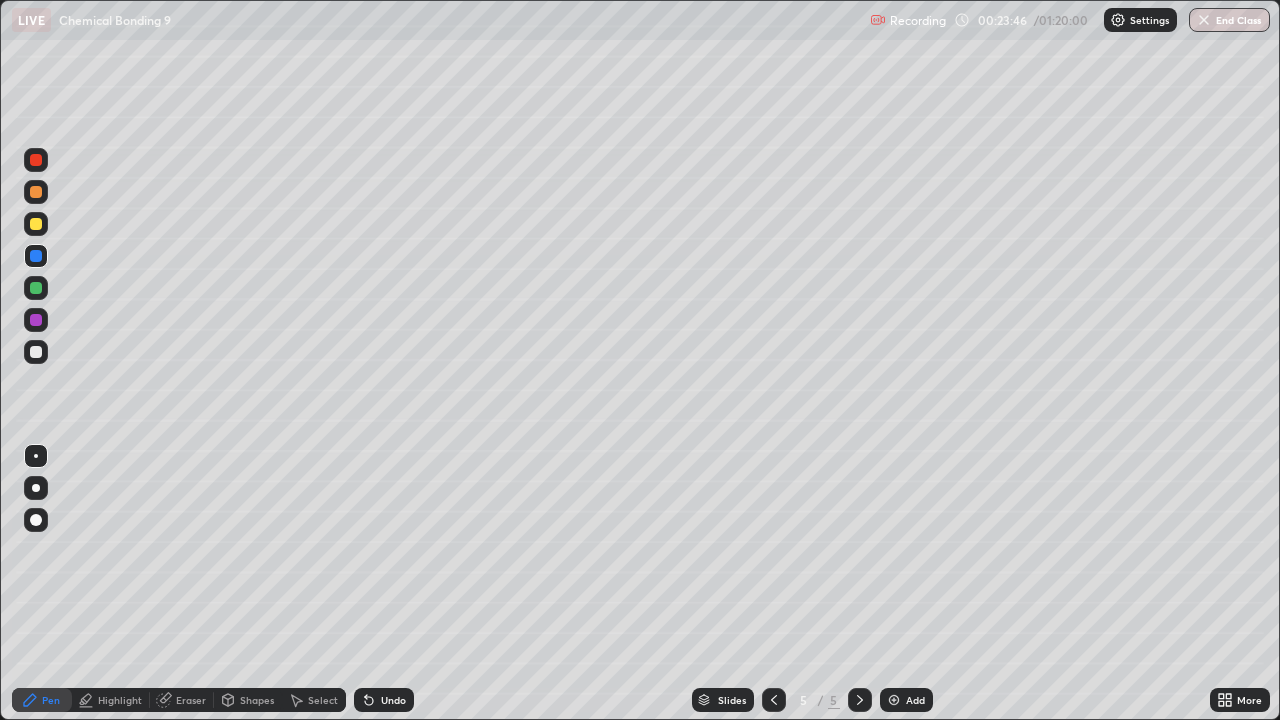 click at bounding box center [36, 352] 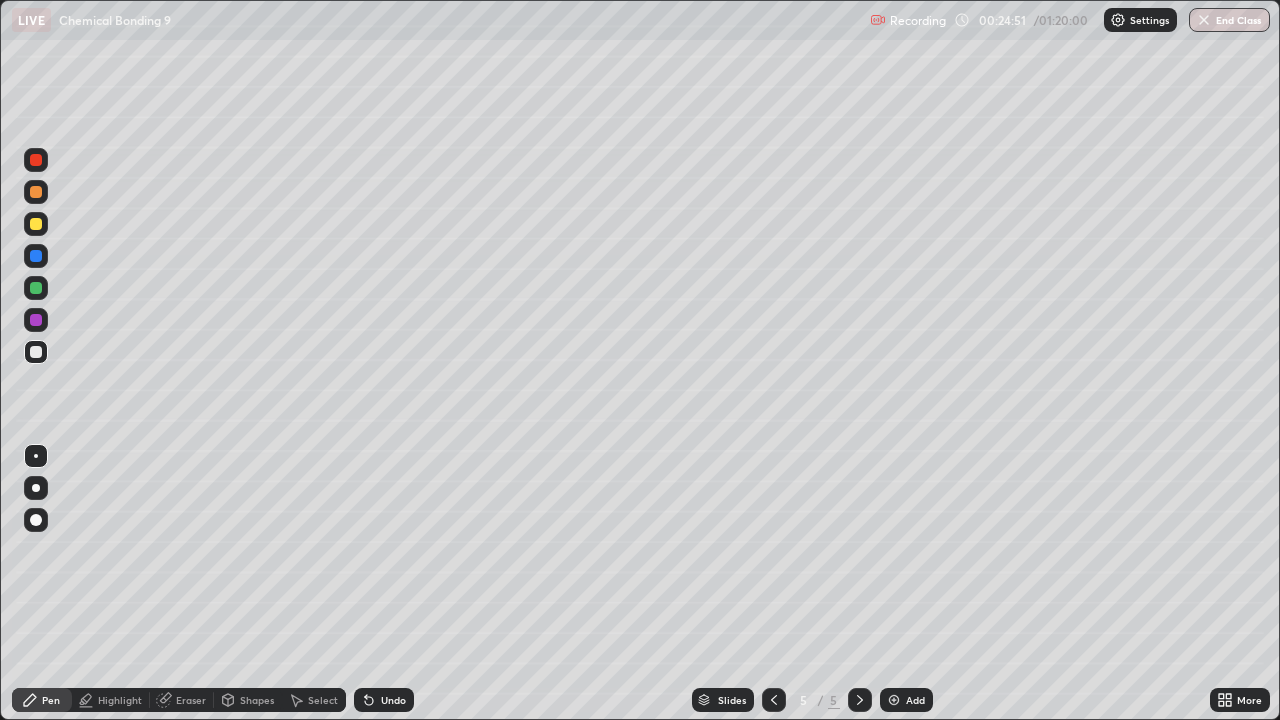 click at bounding box center [36, 520] 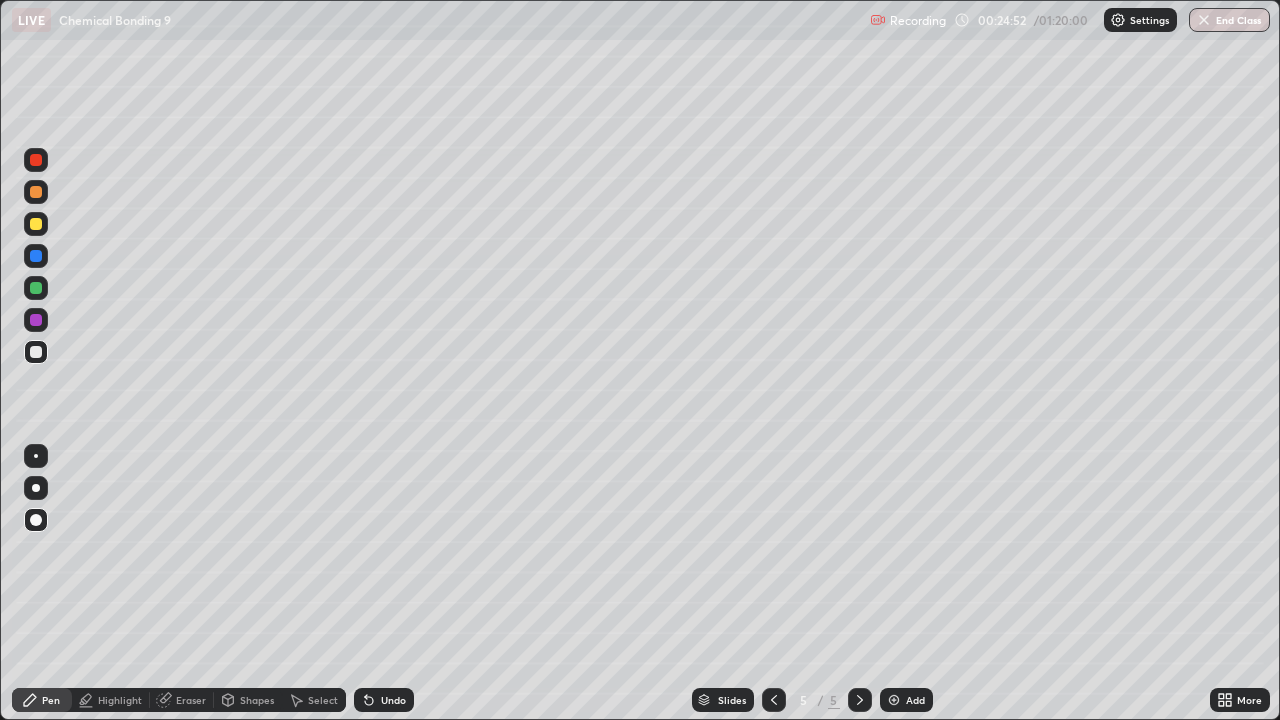 click at bounding box center (36, 224) 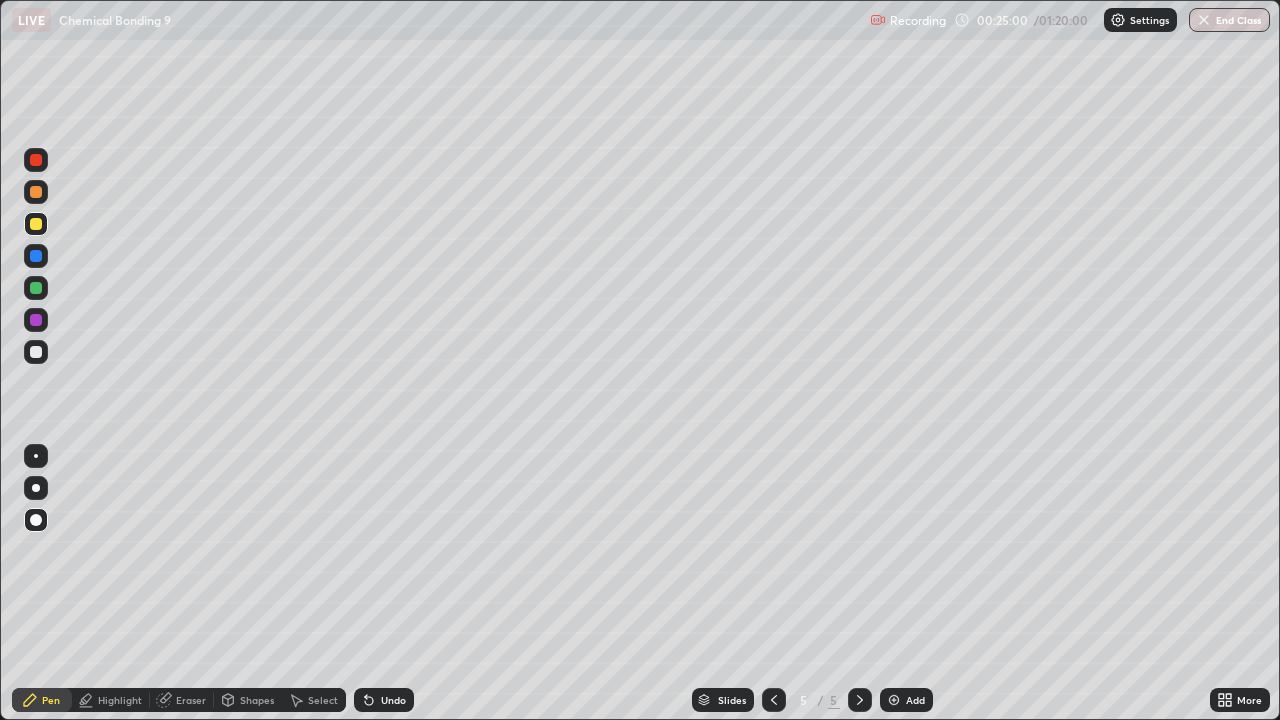 click at bounding box center [36, 456] 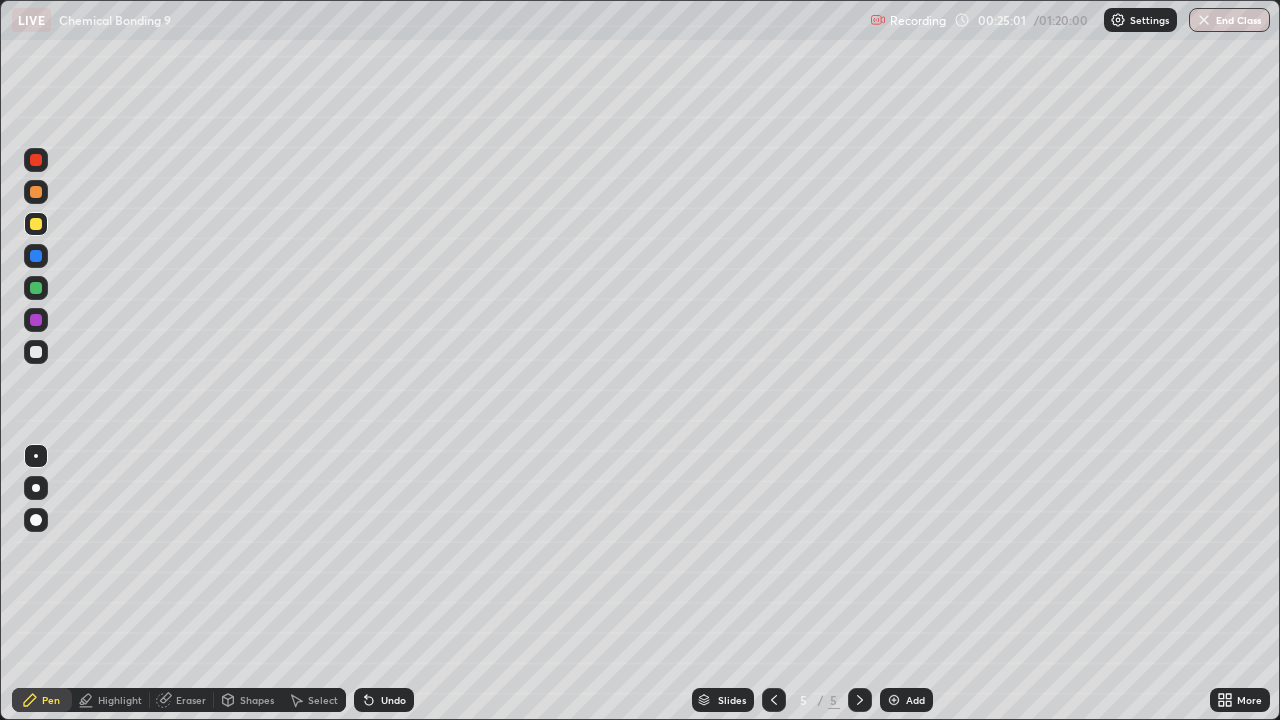 click at bounding box center (36, 160) 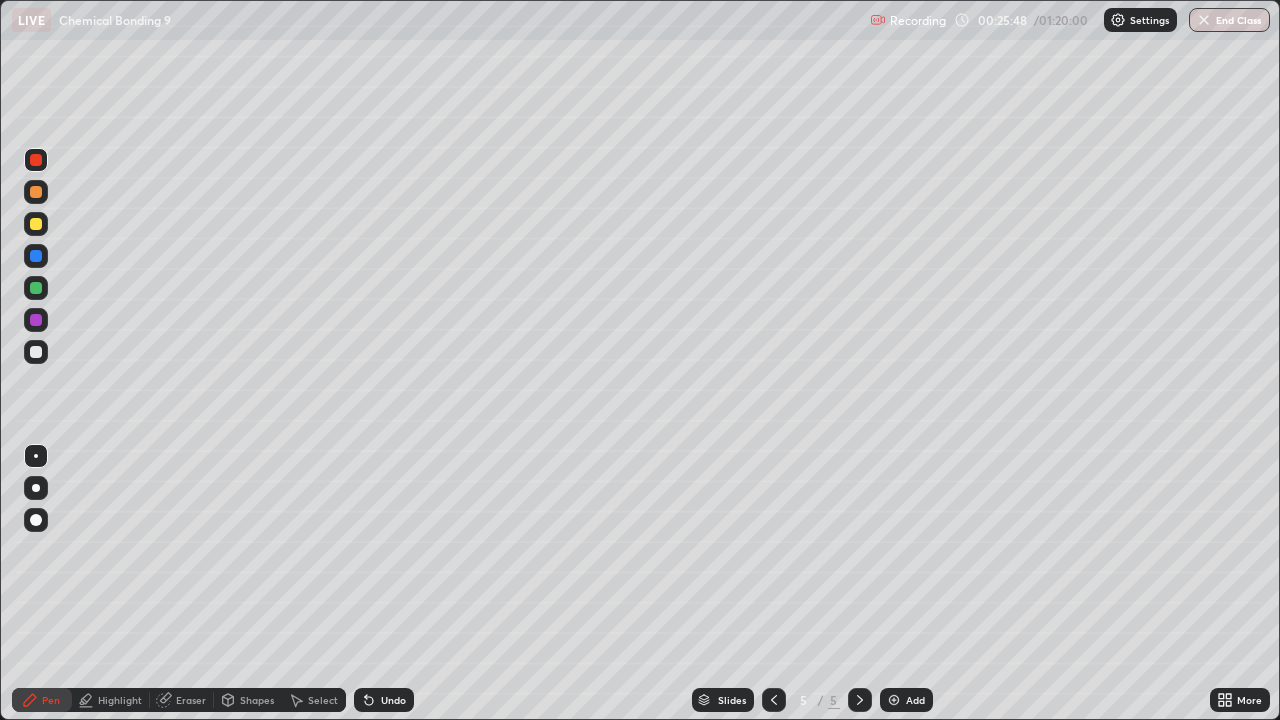 click at bounding box center [36, 224] 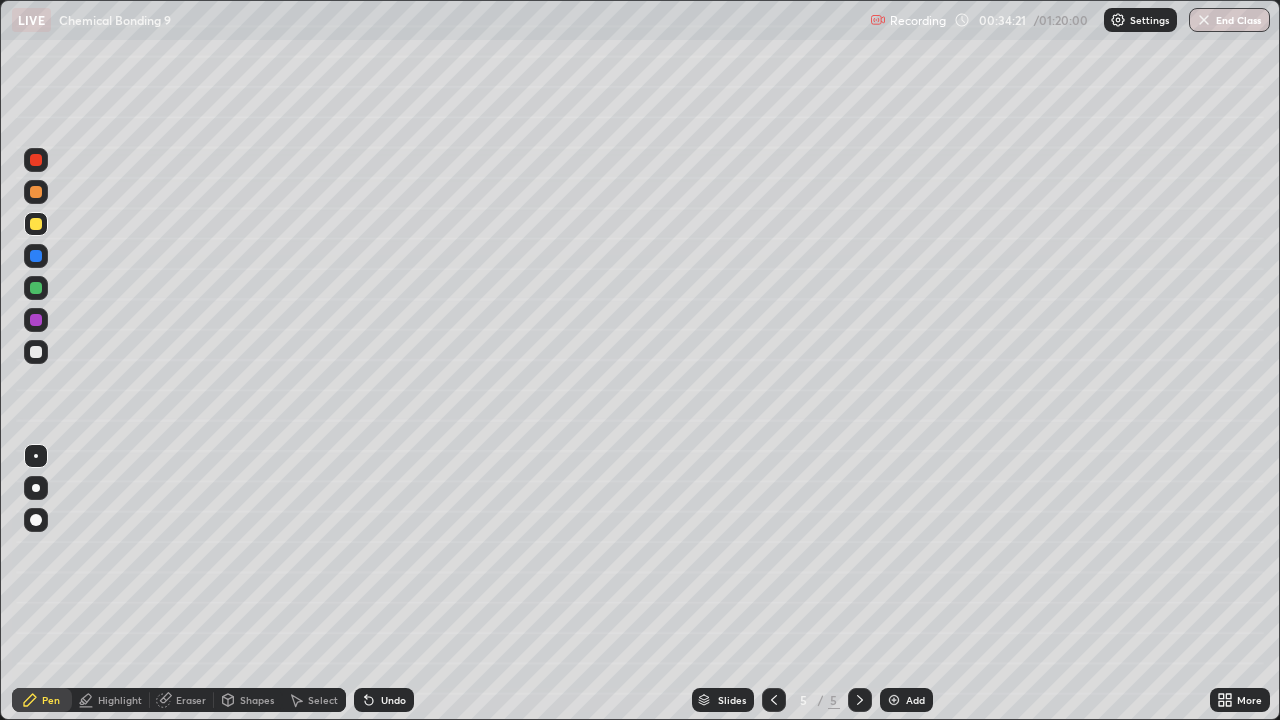 click on "Add" at bounding box center (915, 700) 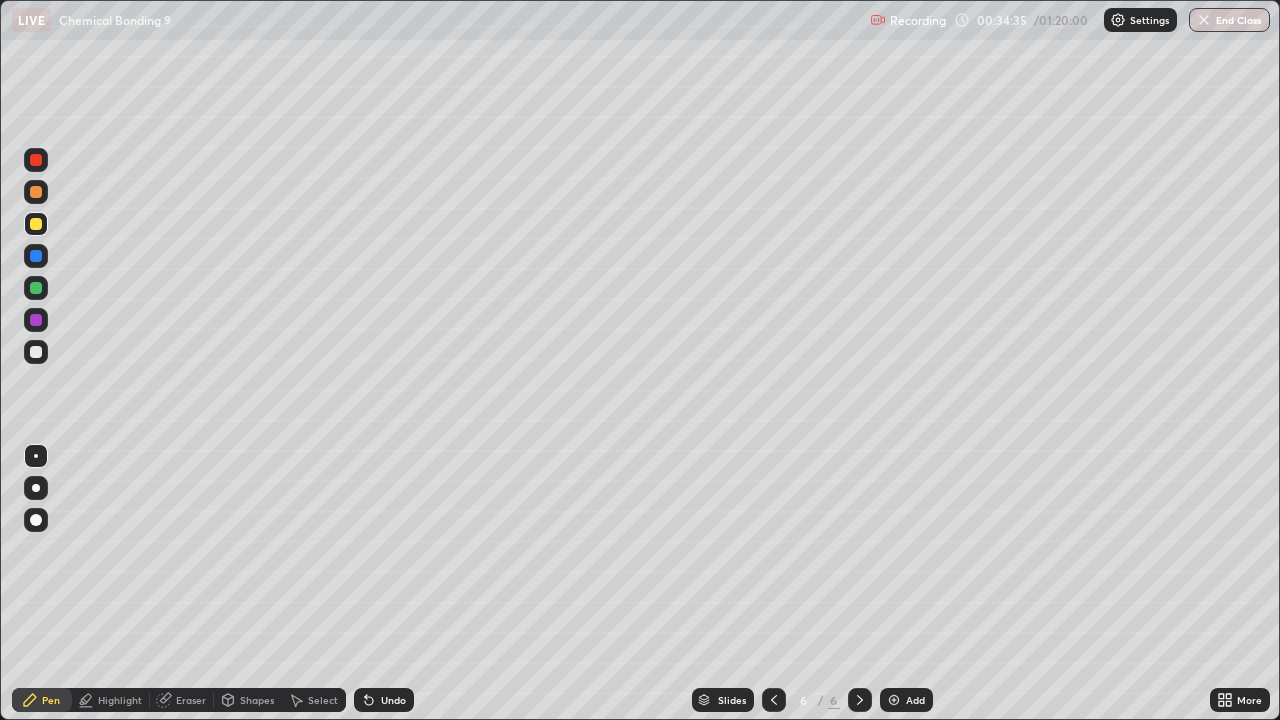 click at bounding box center [36, 160] 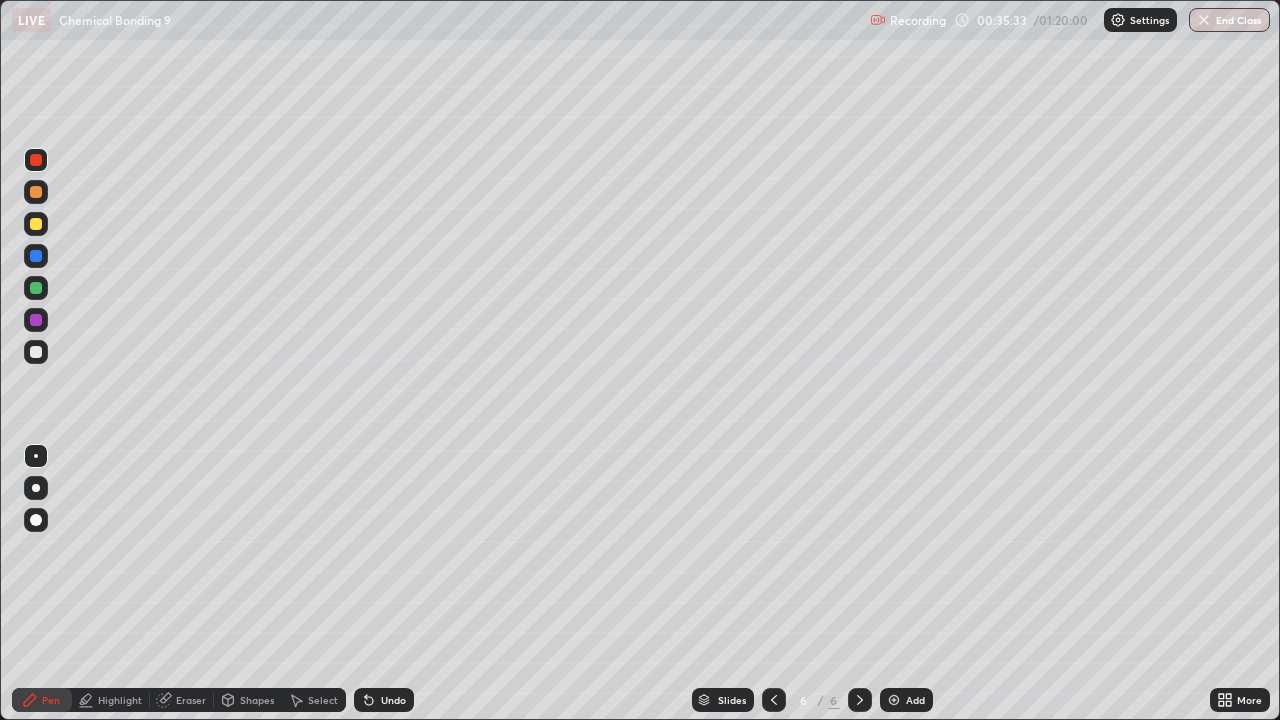 click 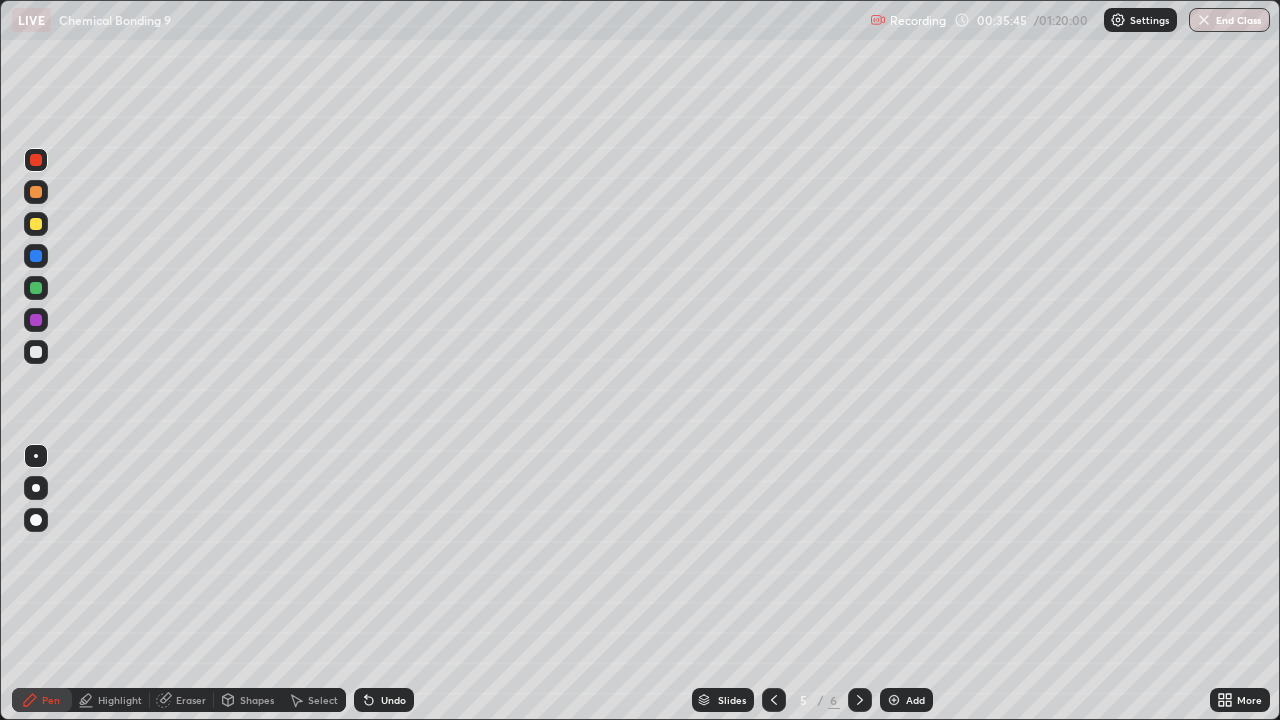 click 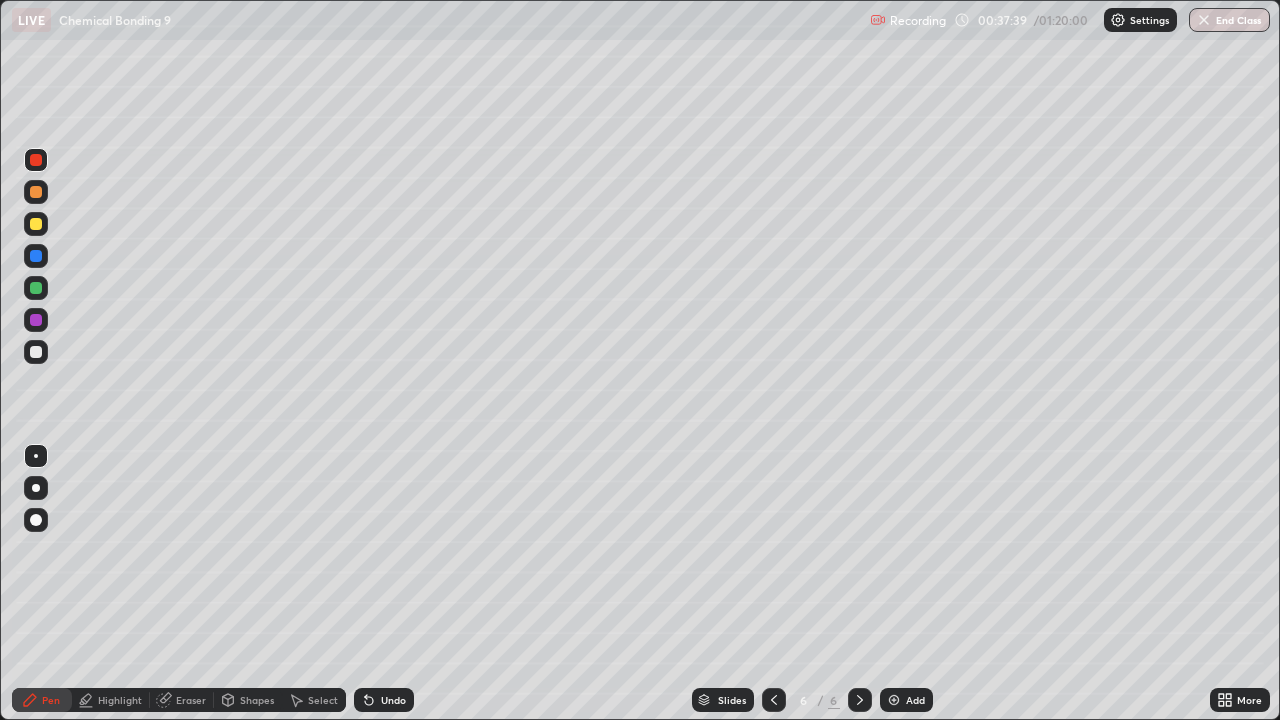 click 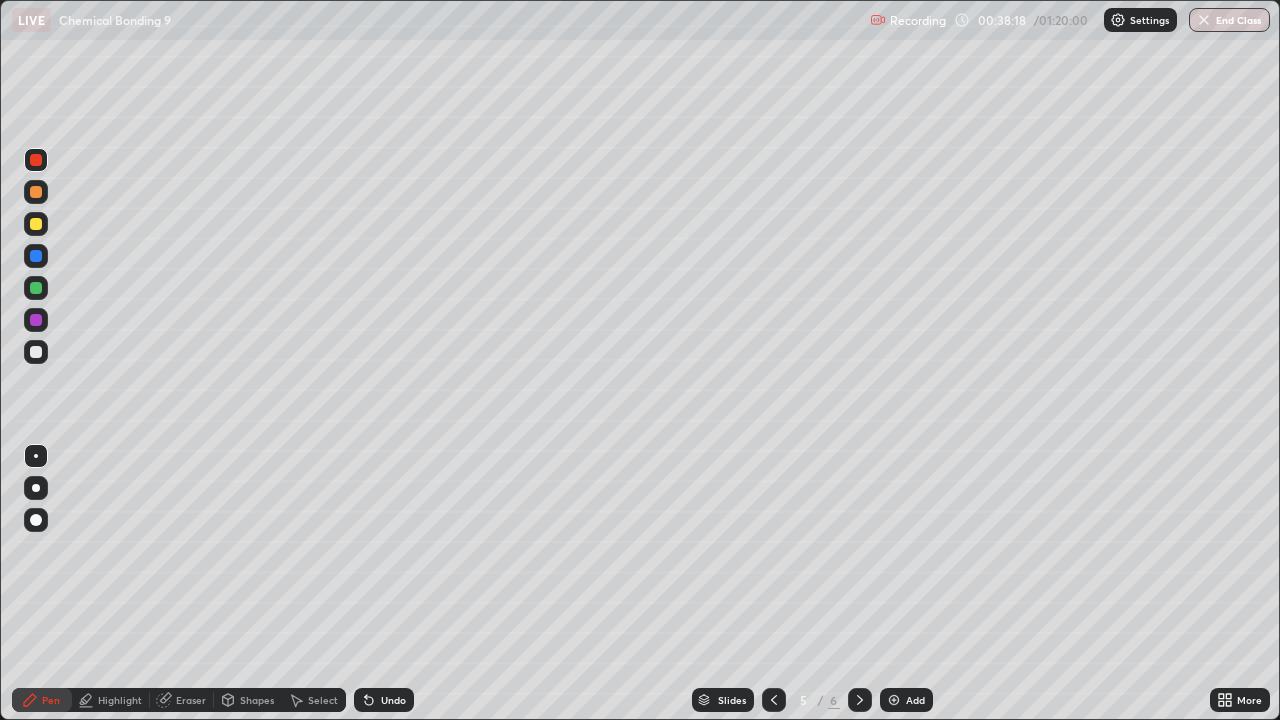 click 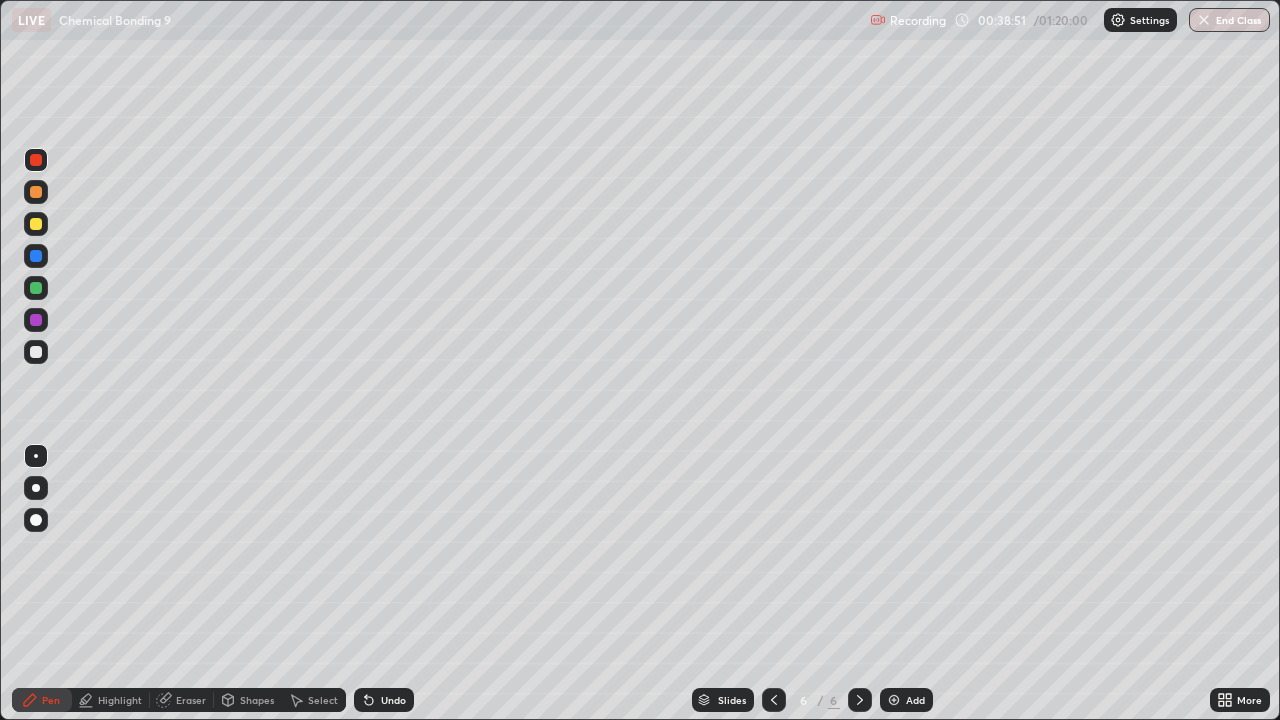click at bounding box center [36, 352] 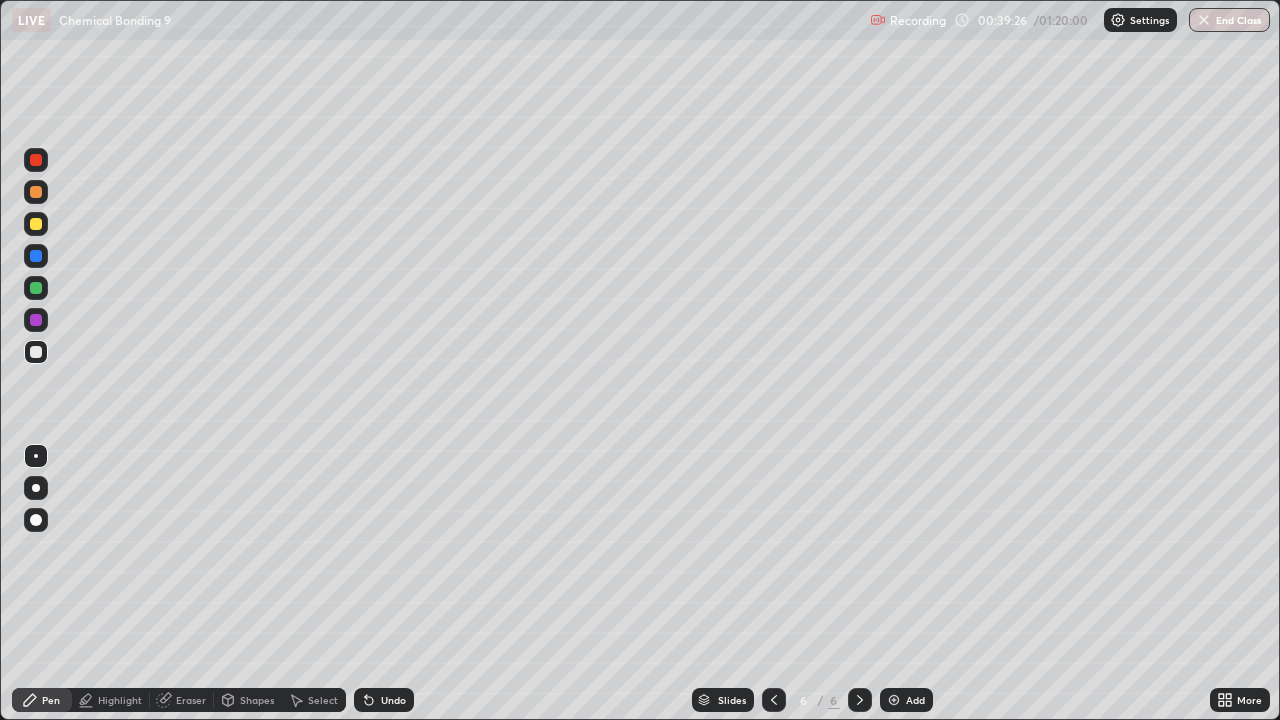 click 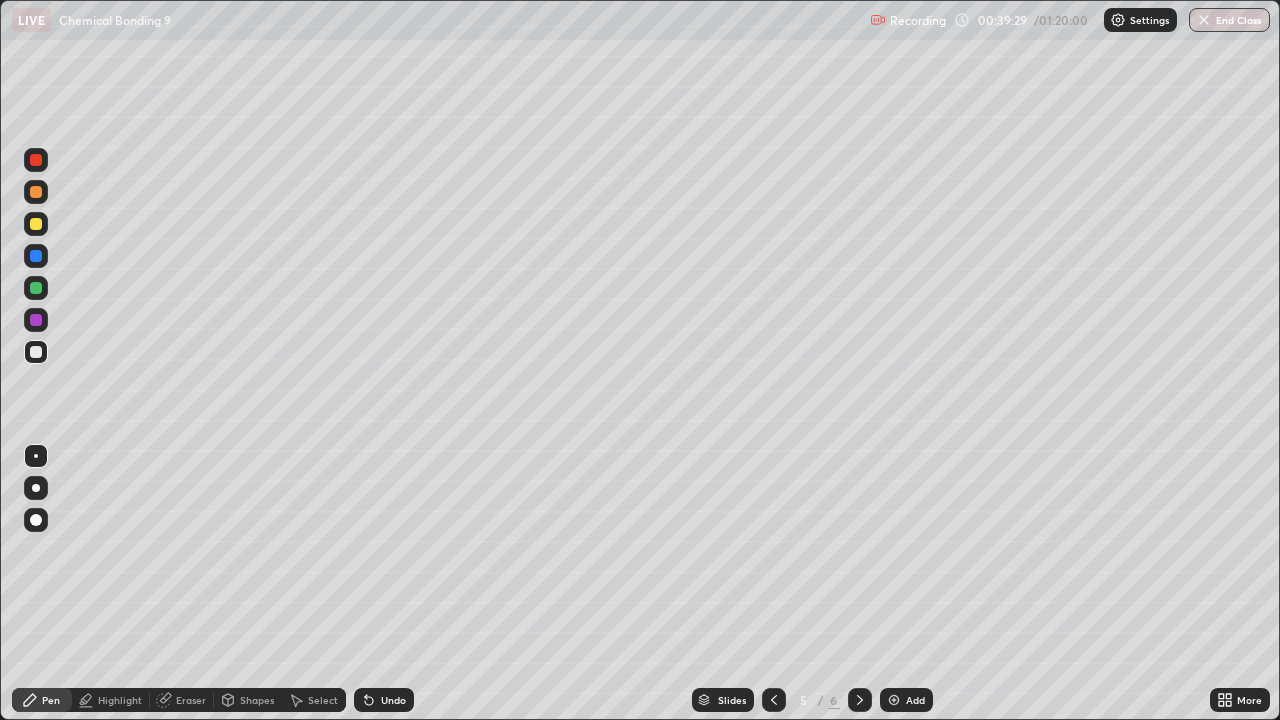click 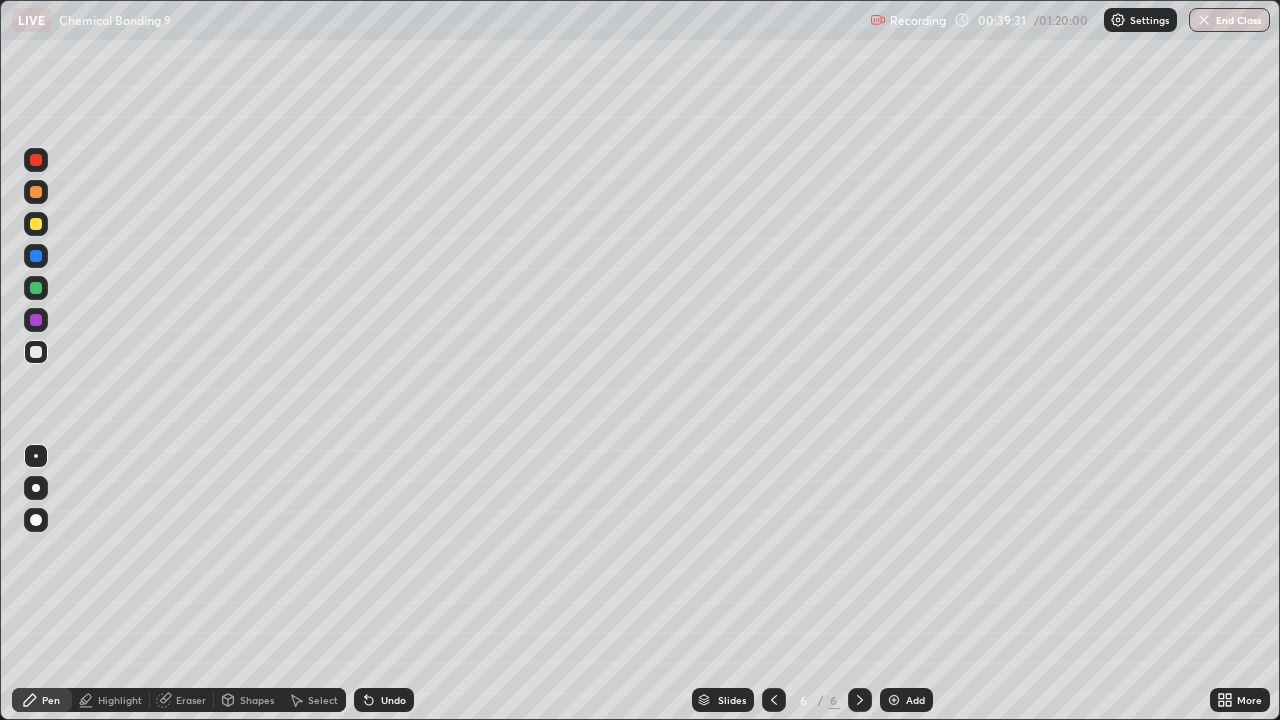 click at bounding box center (36, 320) 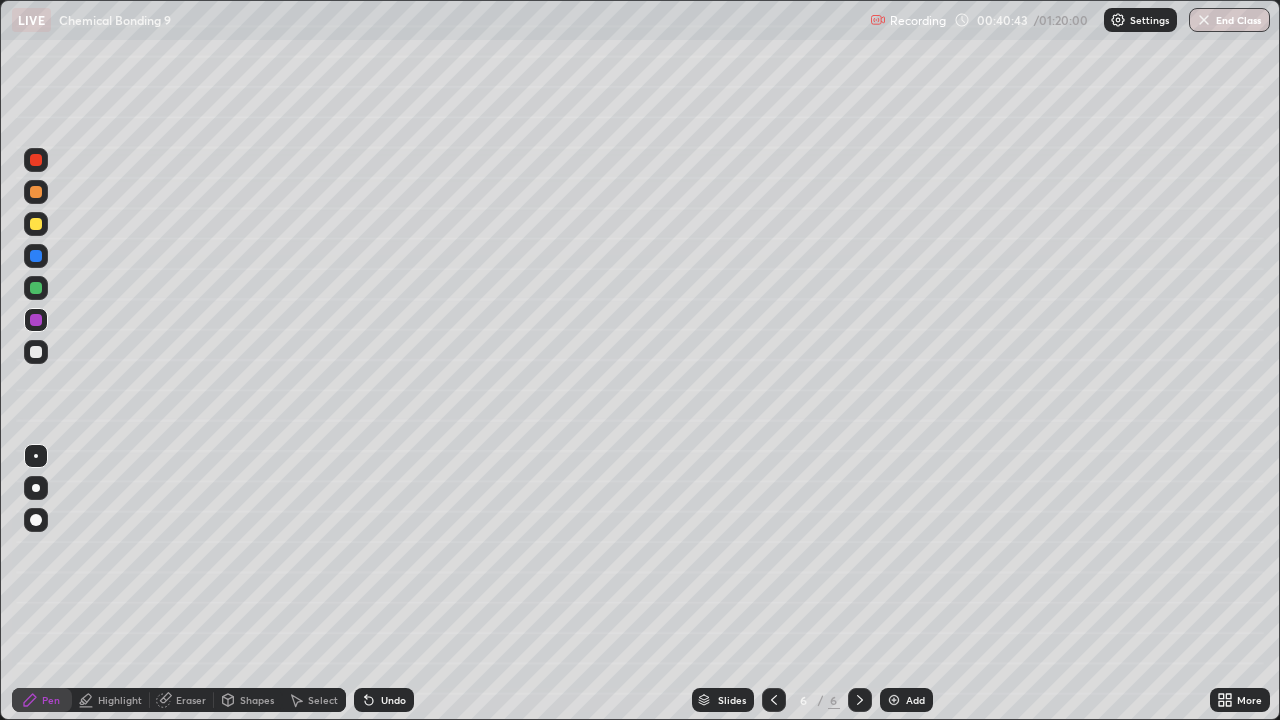 click at bounding box center [36, 352] 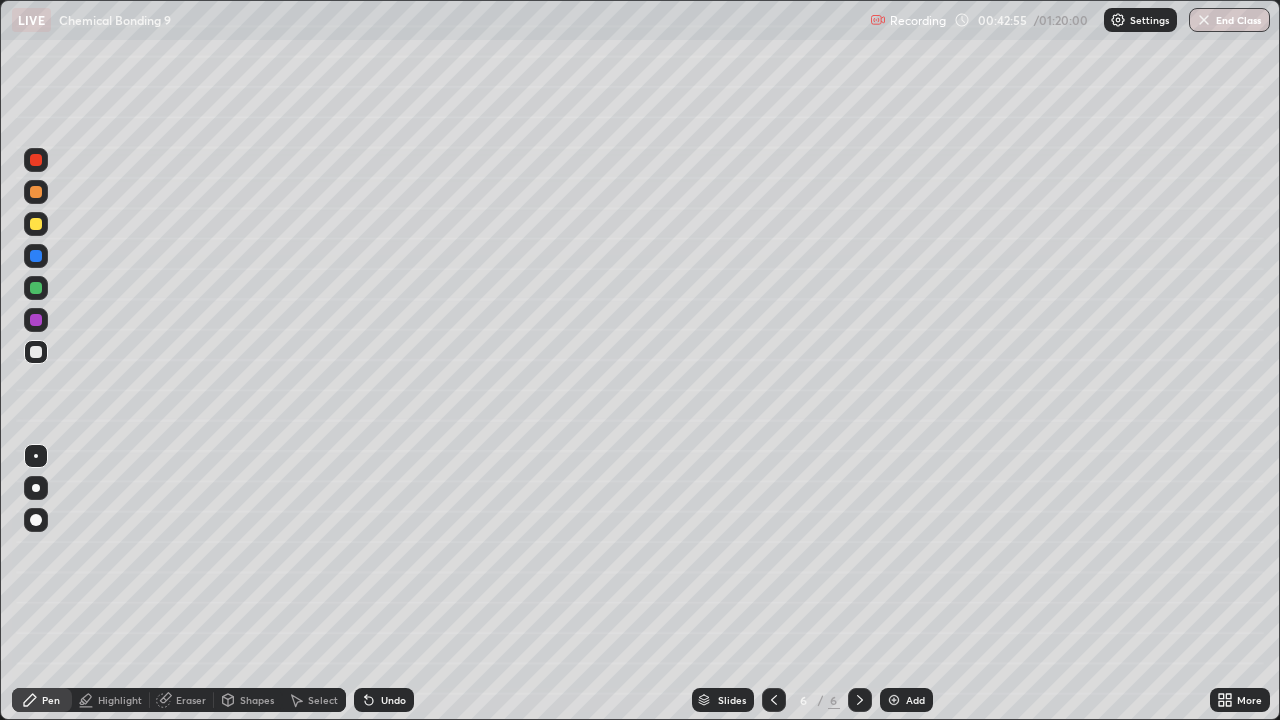click at bounding box center (36, 320) 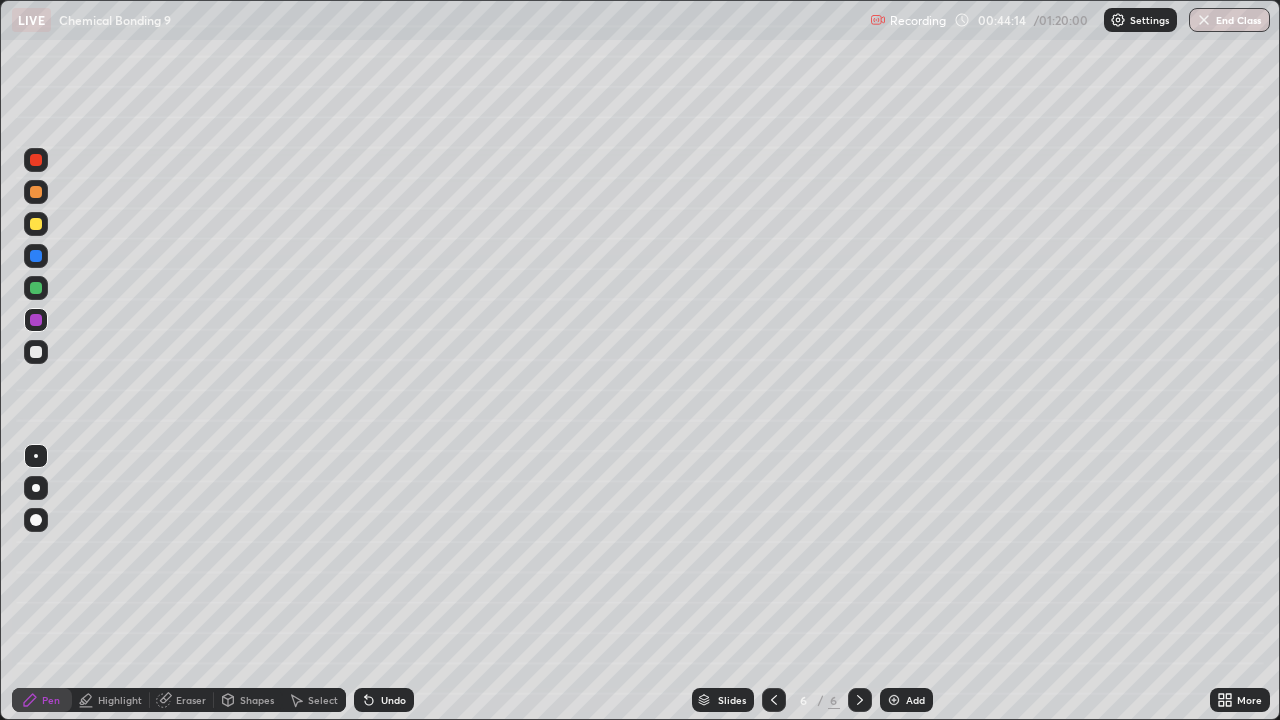 click at bounding box center (774, 700) 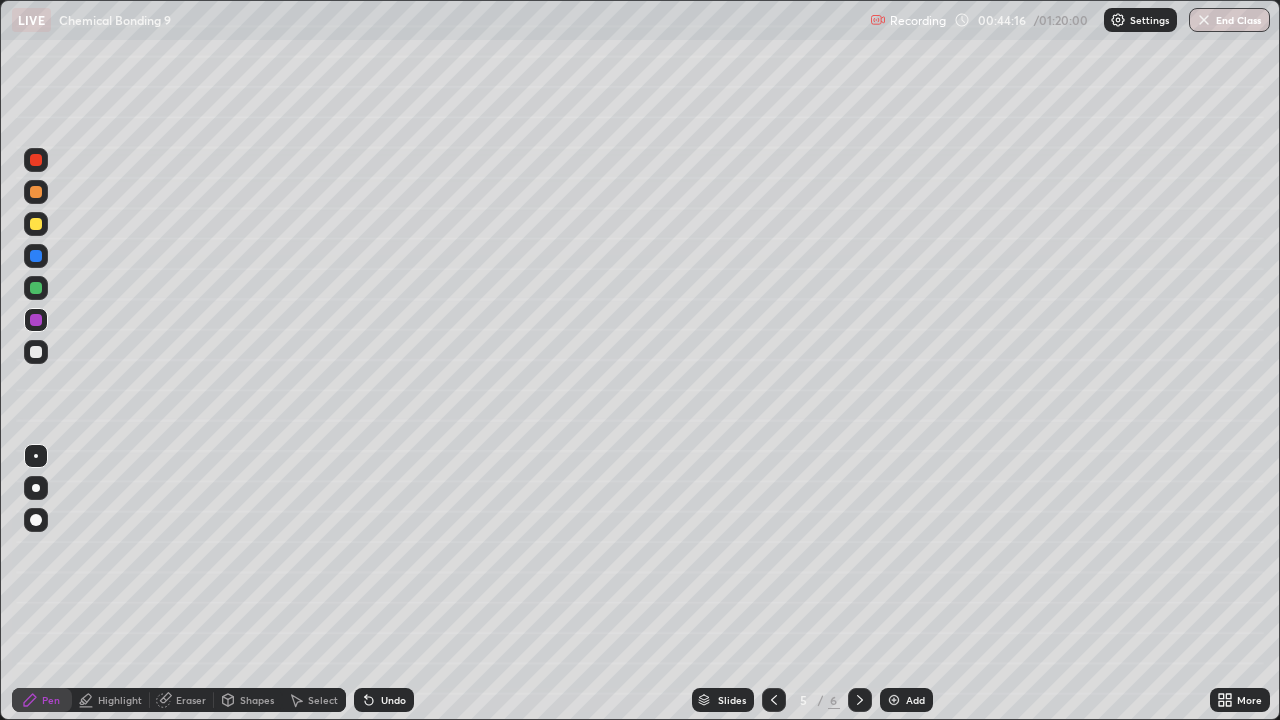 click at bounding box center (860, 700) 